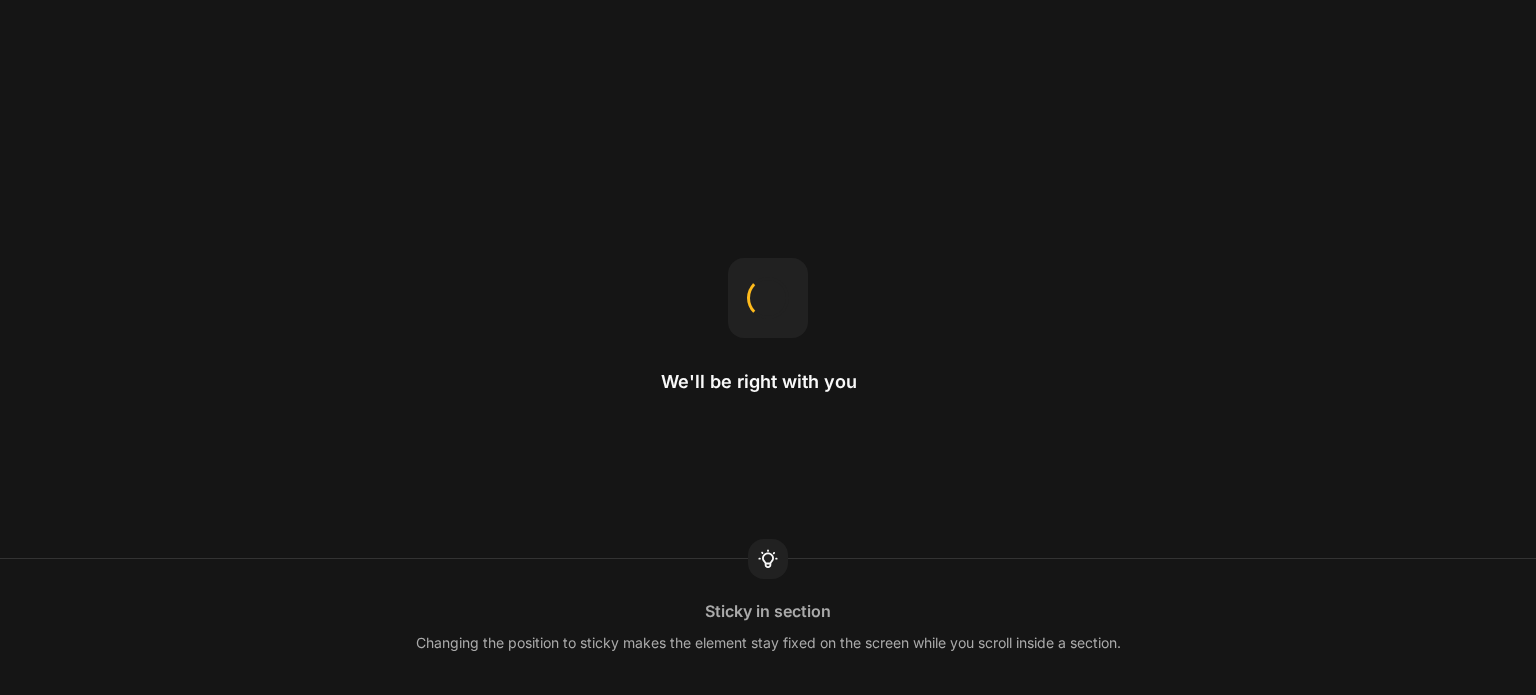 scroll, scrollTop: 0, scrollLeft: 0, axis: both 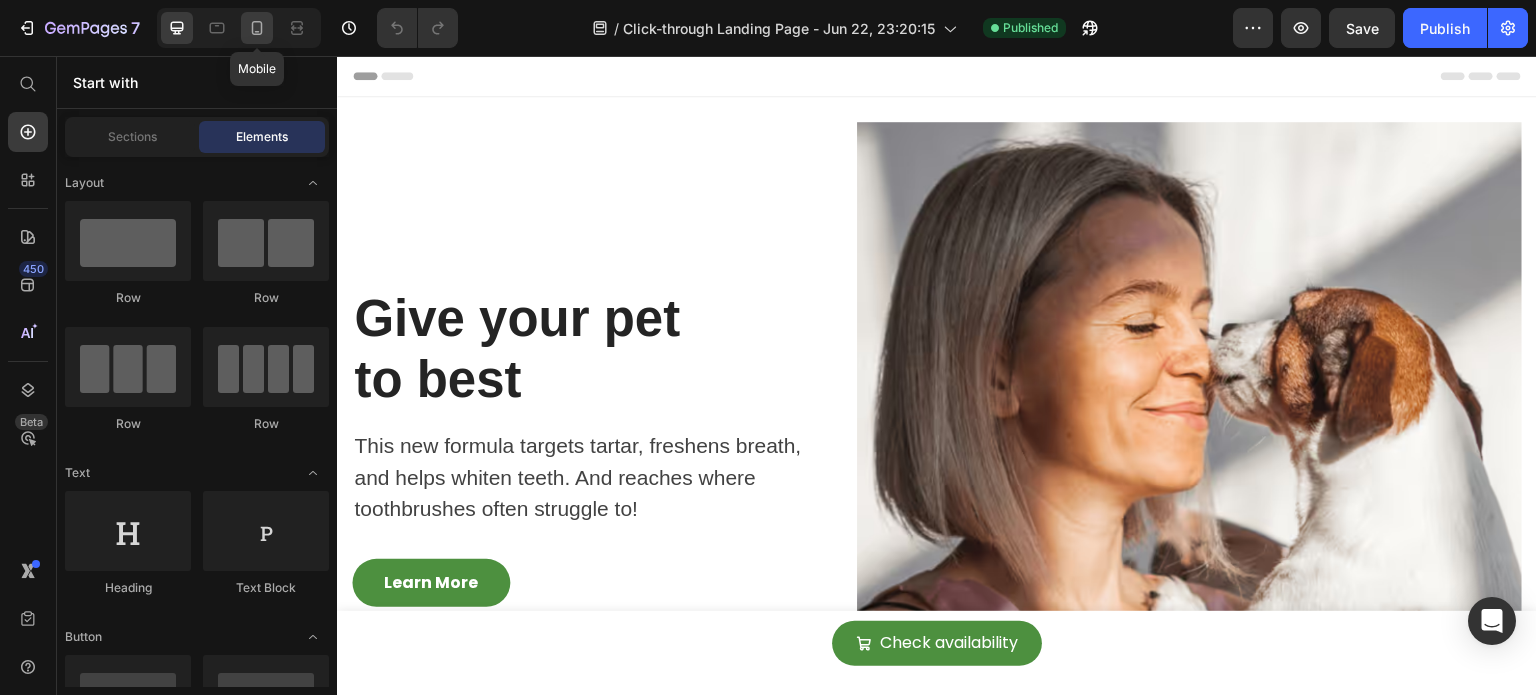 click 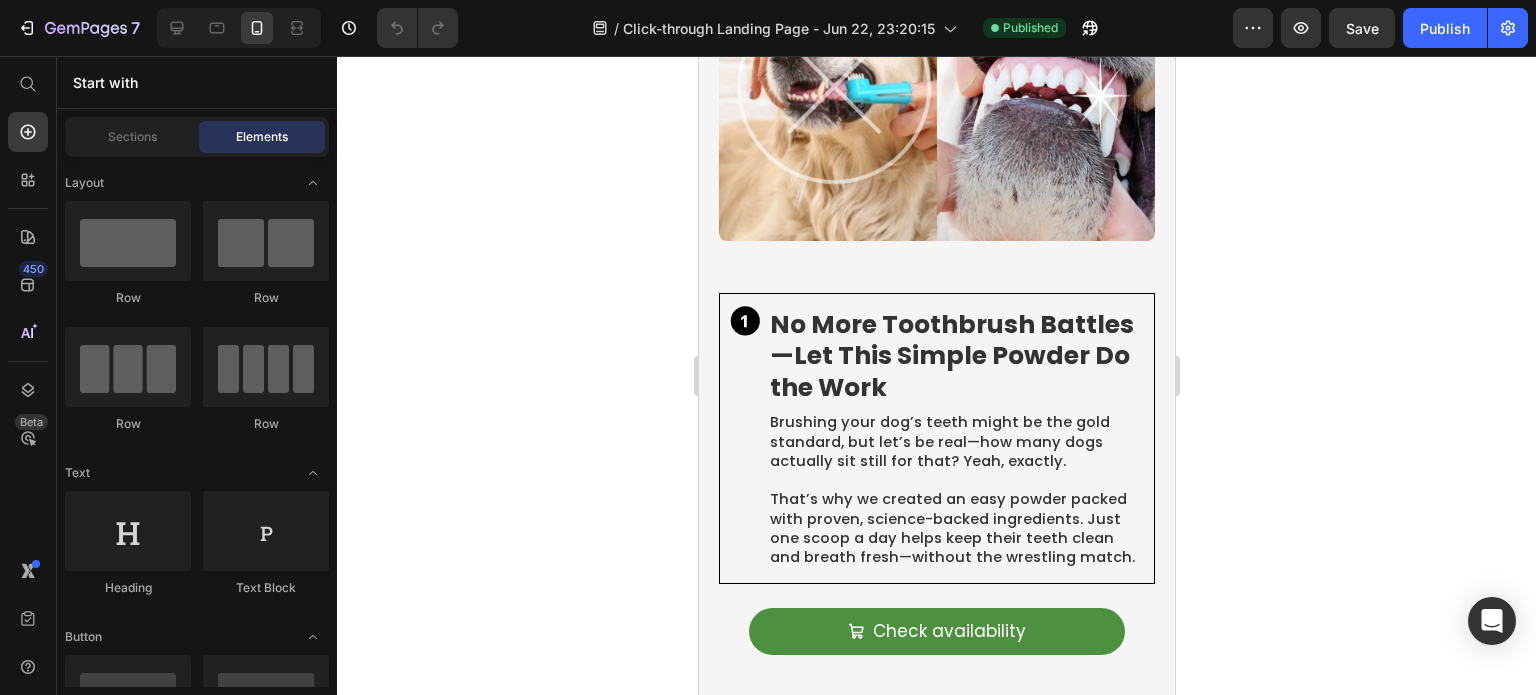scroll, scrollTop: 1090, scrollLeft: 0, axis: vertical 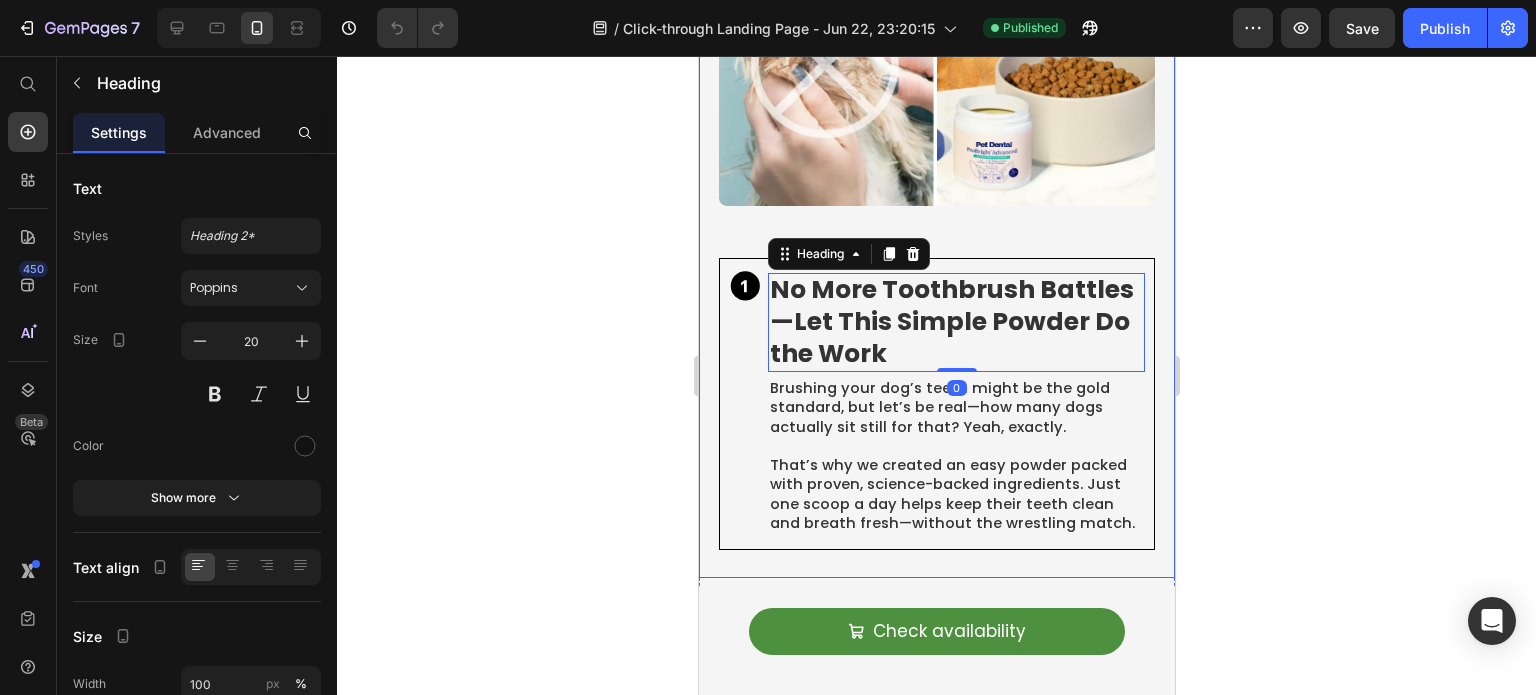 click 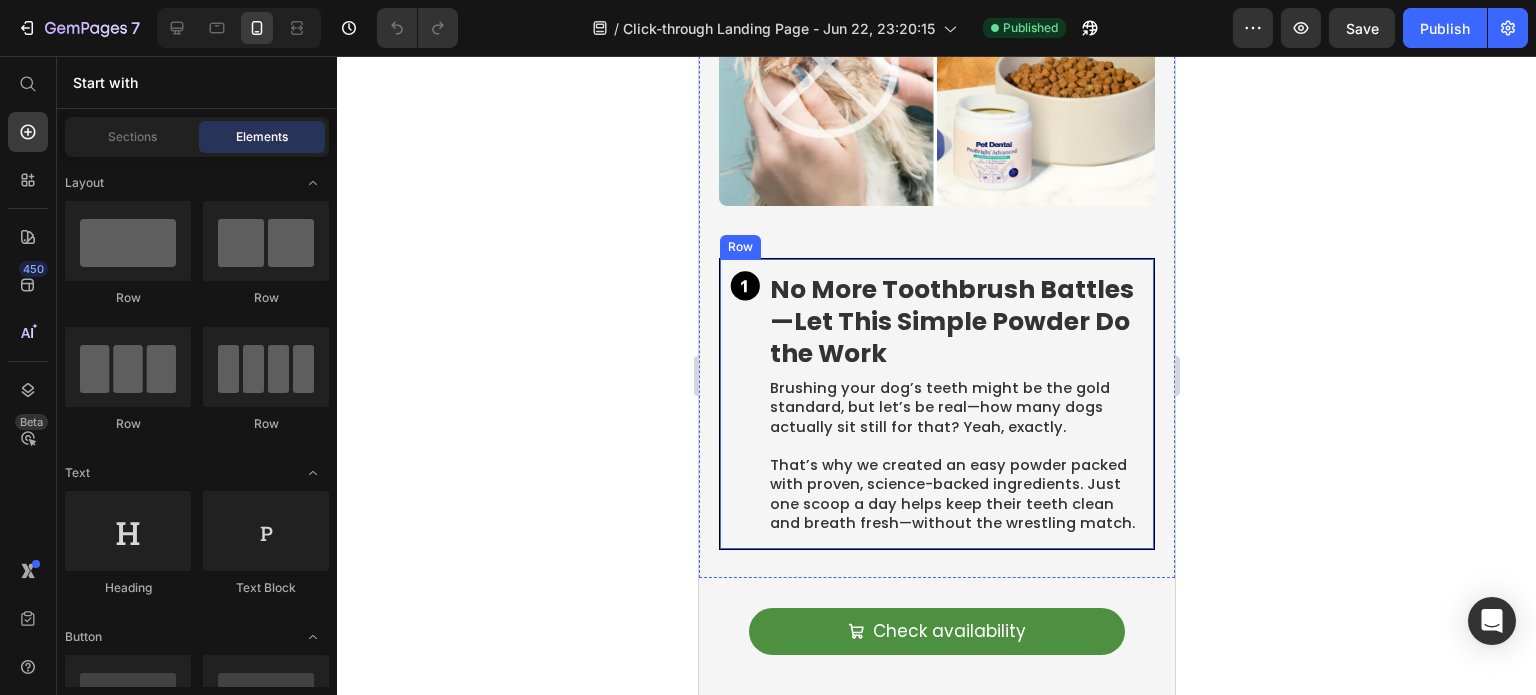 scroll, scrollTop: 1126, scrollLeft: 0, axis: vertical 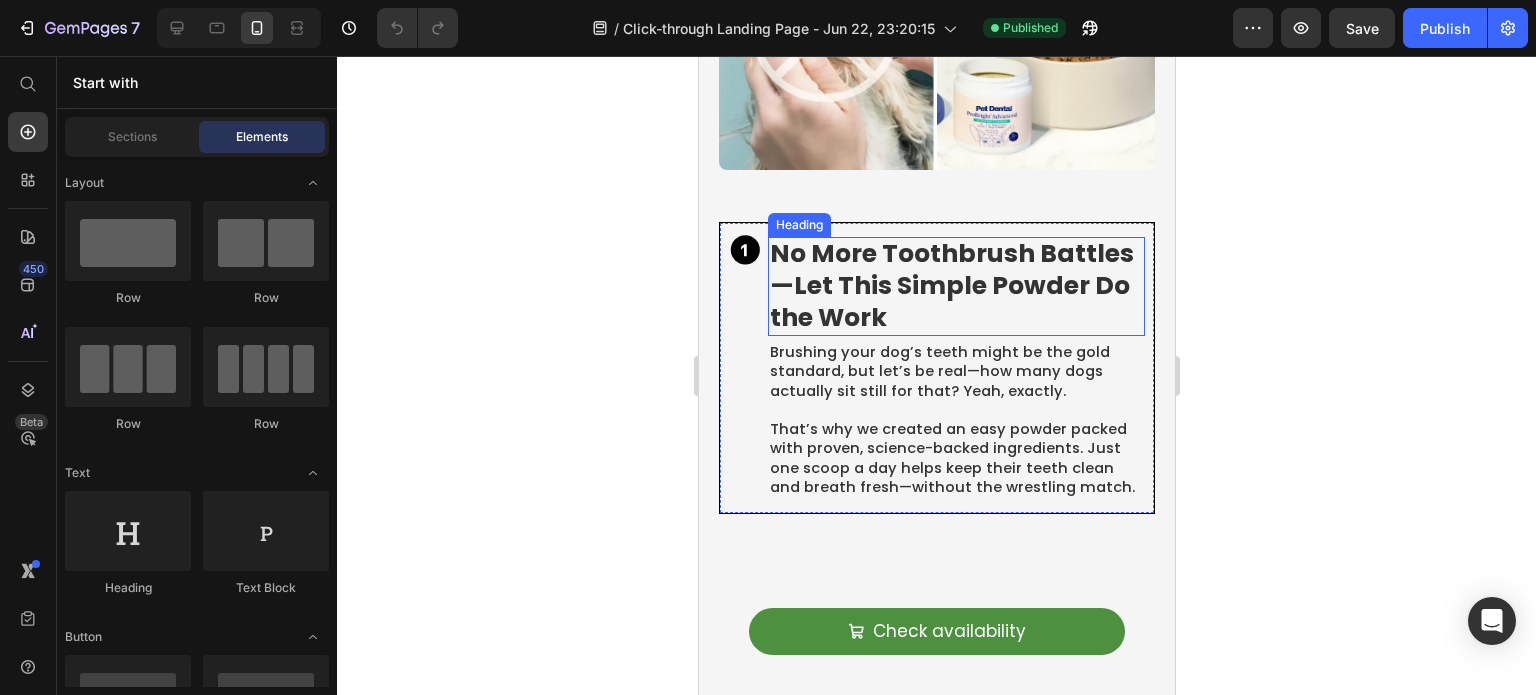 click on "No More Toothbrush Battles—Let This Simple Powder Do the Work" at bounding box center [951, 285] 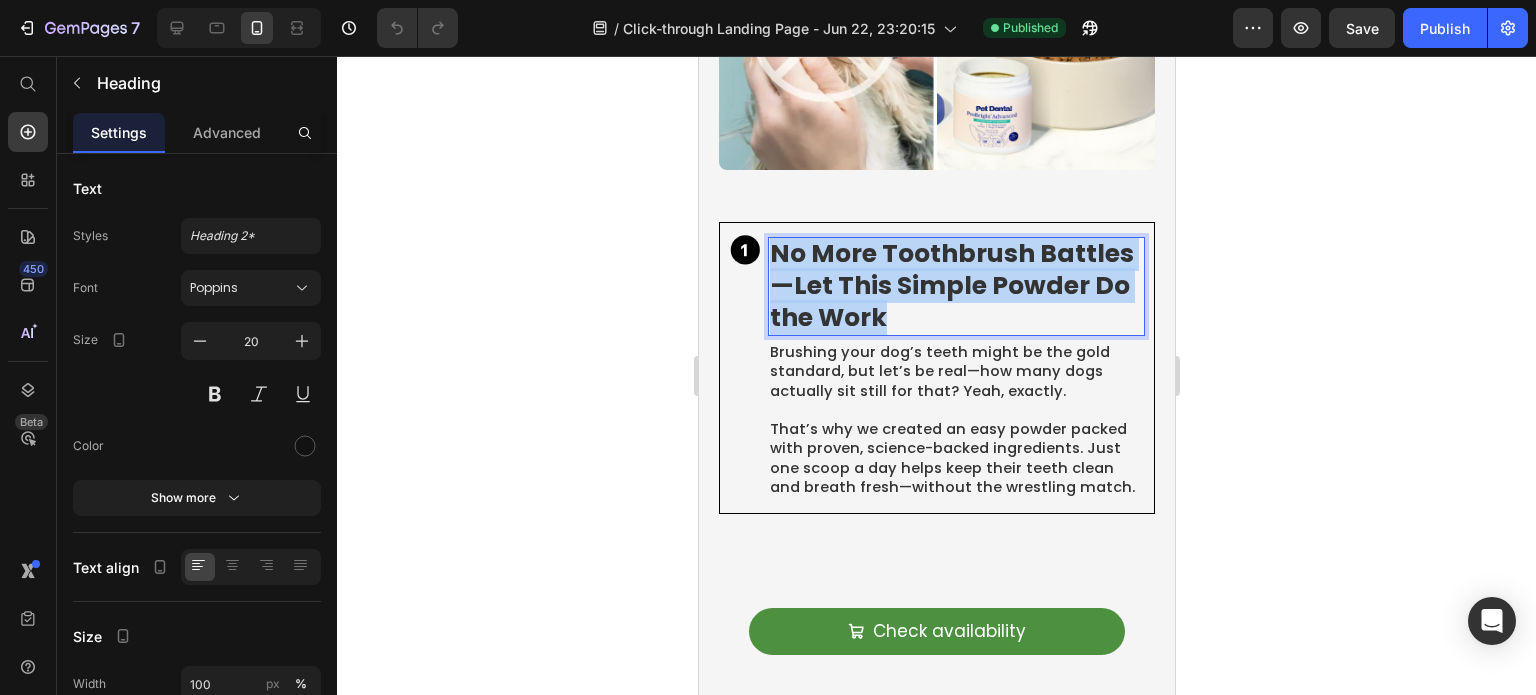 click on "No More Toothbrush Battles—Let This Simple Powder Do the Work" at bounding box center (951, 285) 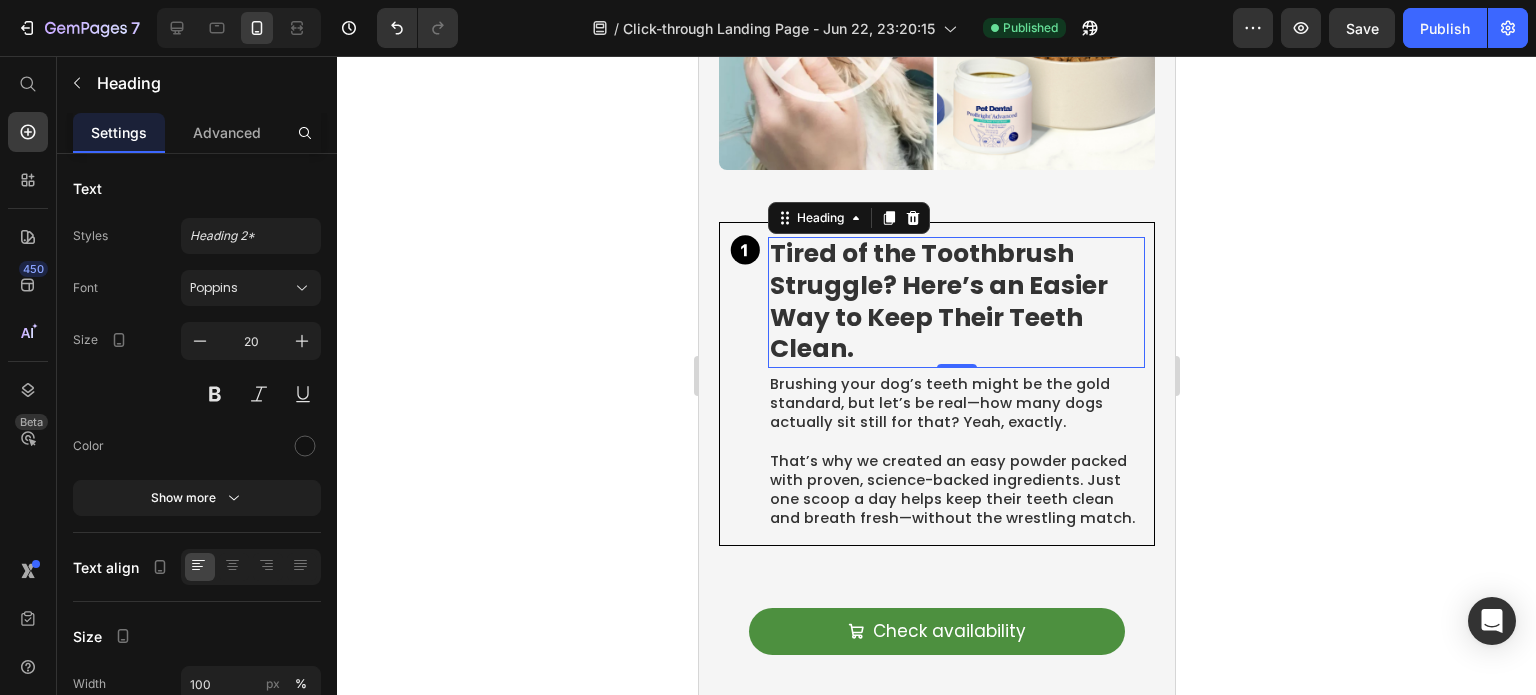 click 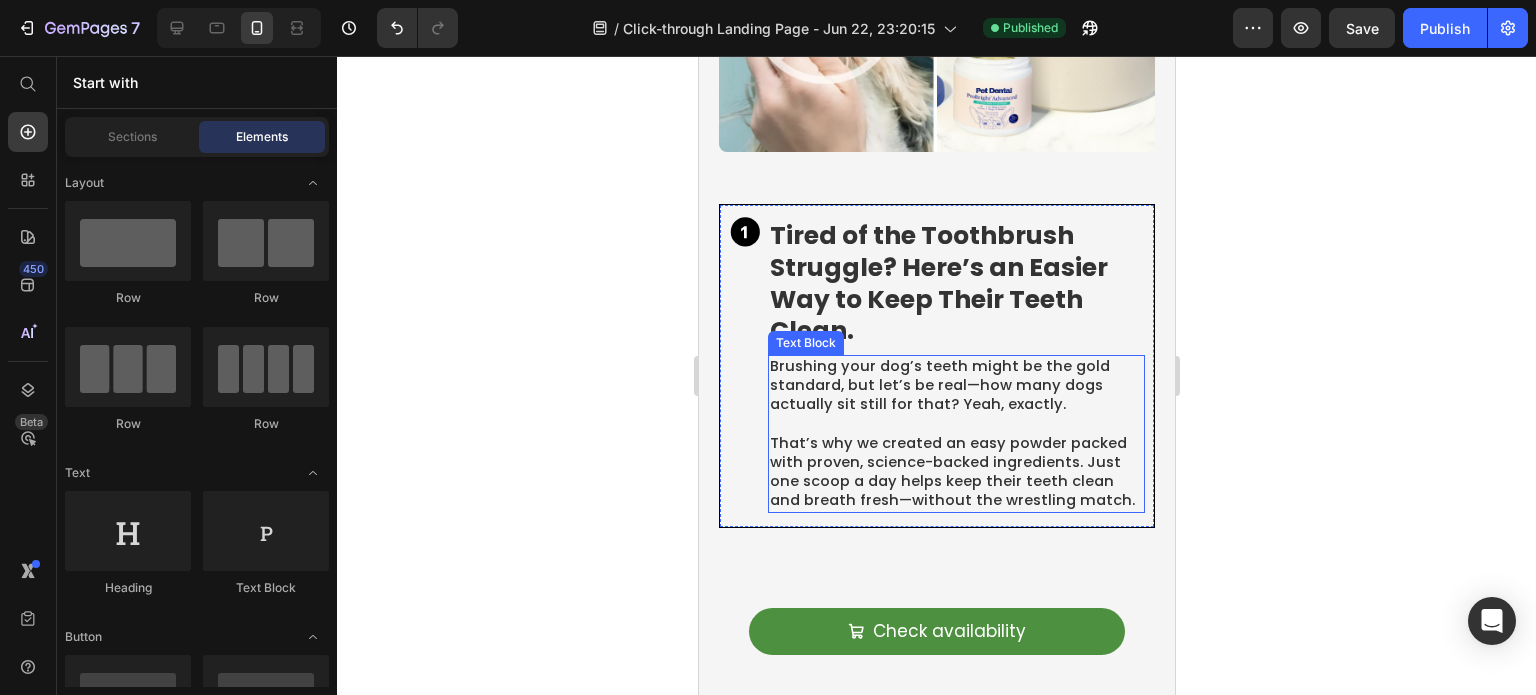 scroll, scrollTop: 1146, scrollLeft: 0, axis: vertical 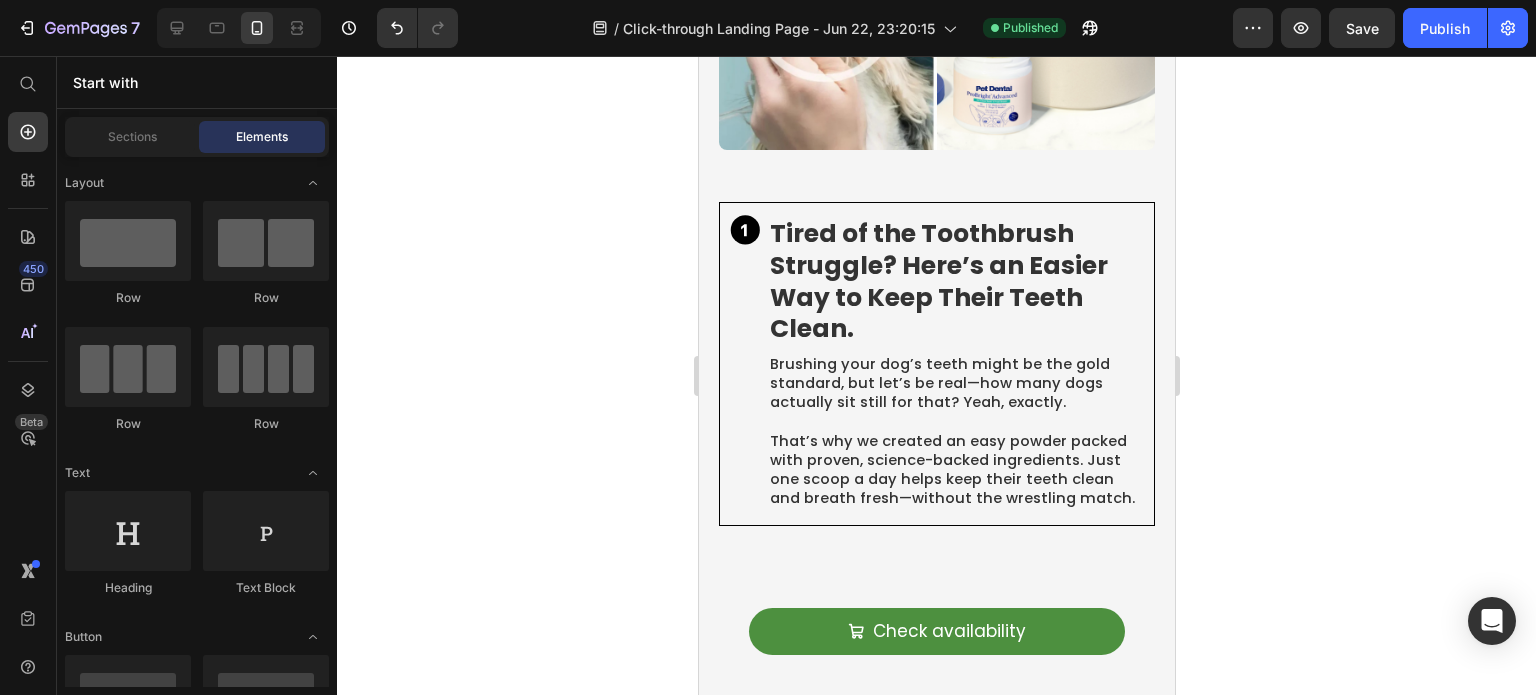 click 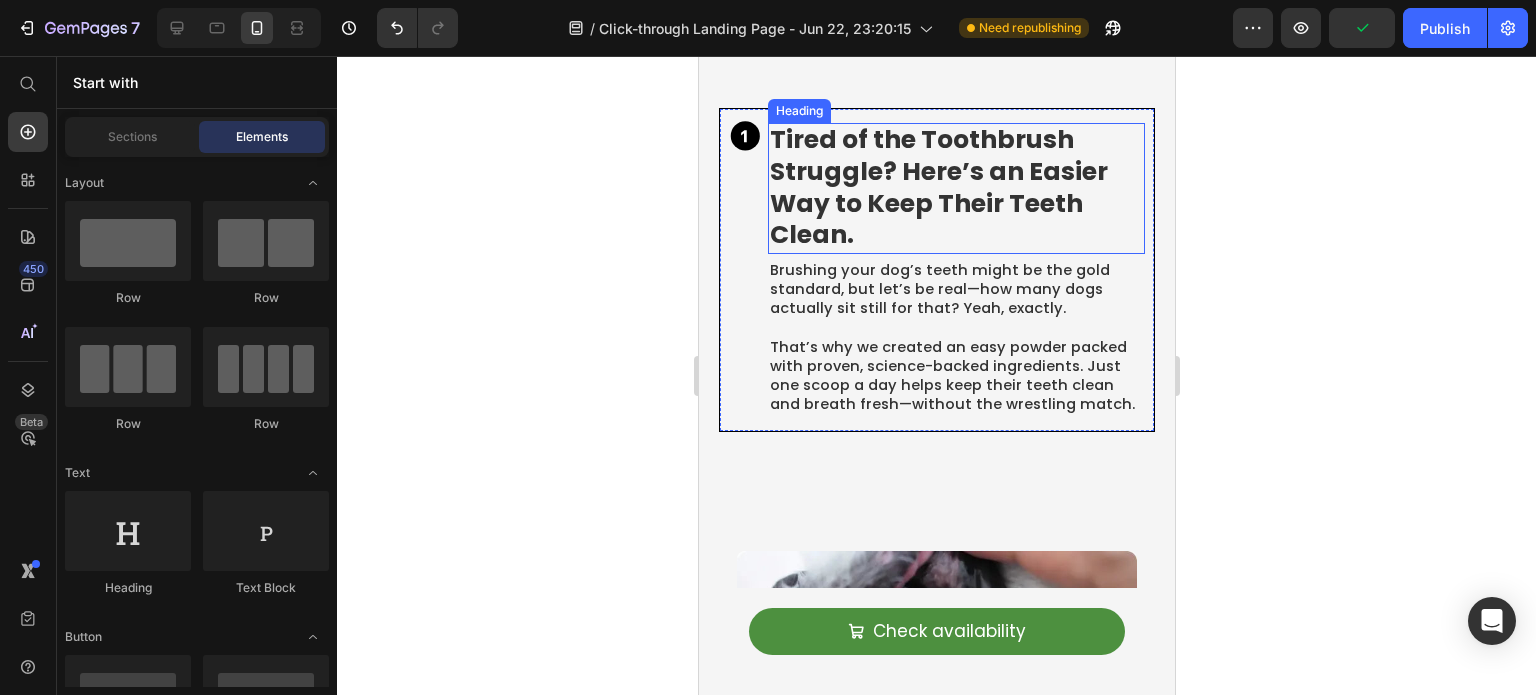 scroll, scrollTop: 1252, scrollLeft: 0, axis: vertical 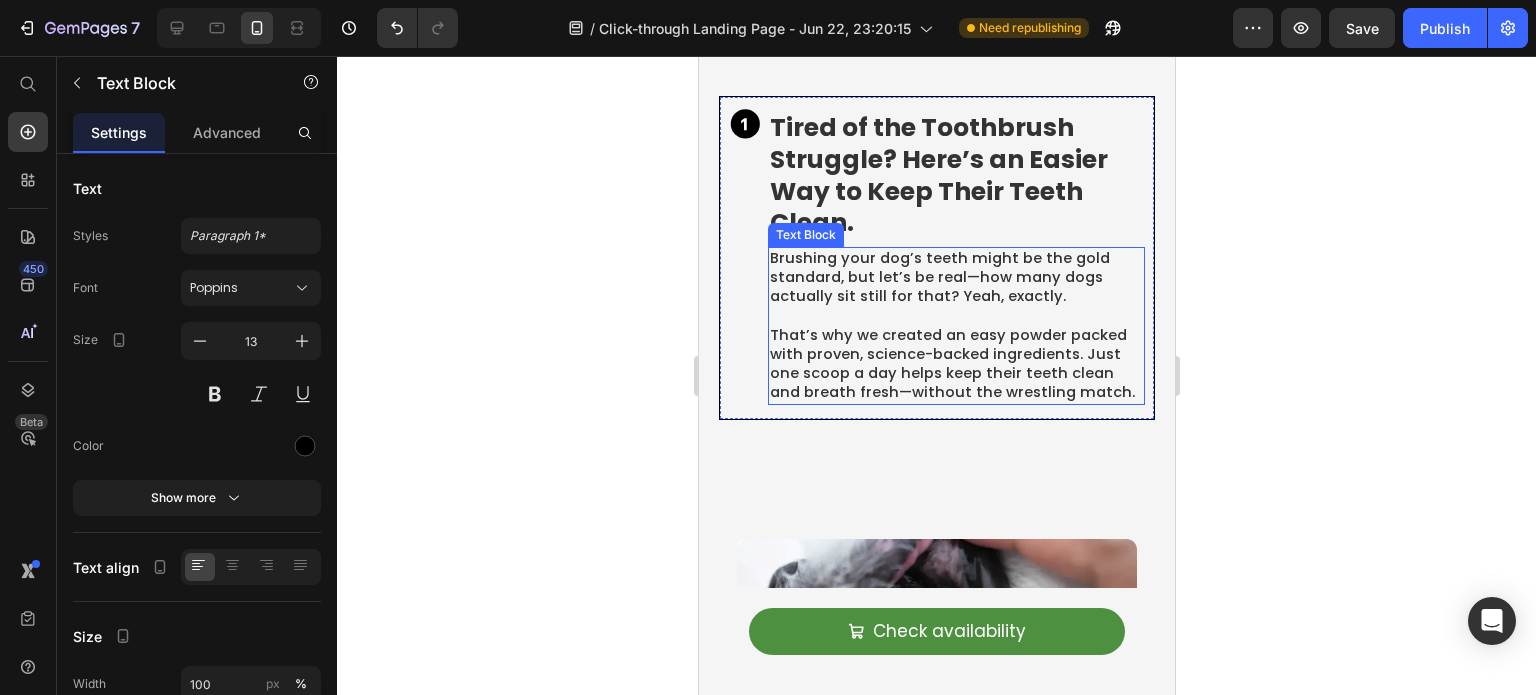 click on "Brushing your dog’s teeth might be the gold standard, but let’s be real—how many dogs actually sit still for that? Yeah, exactly." at bounding box center [939, 277] 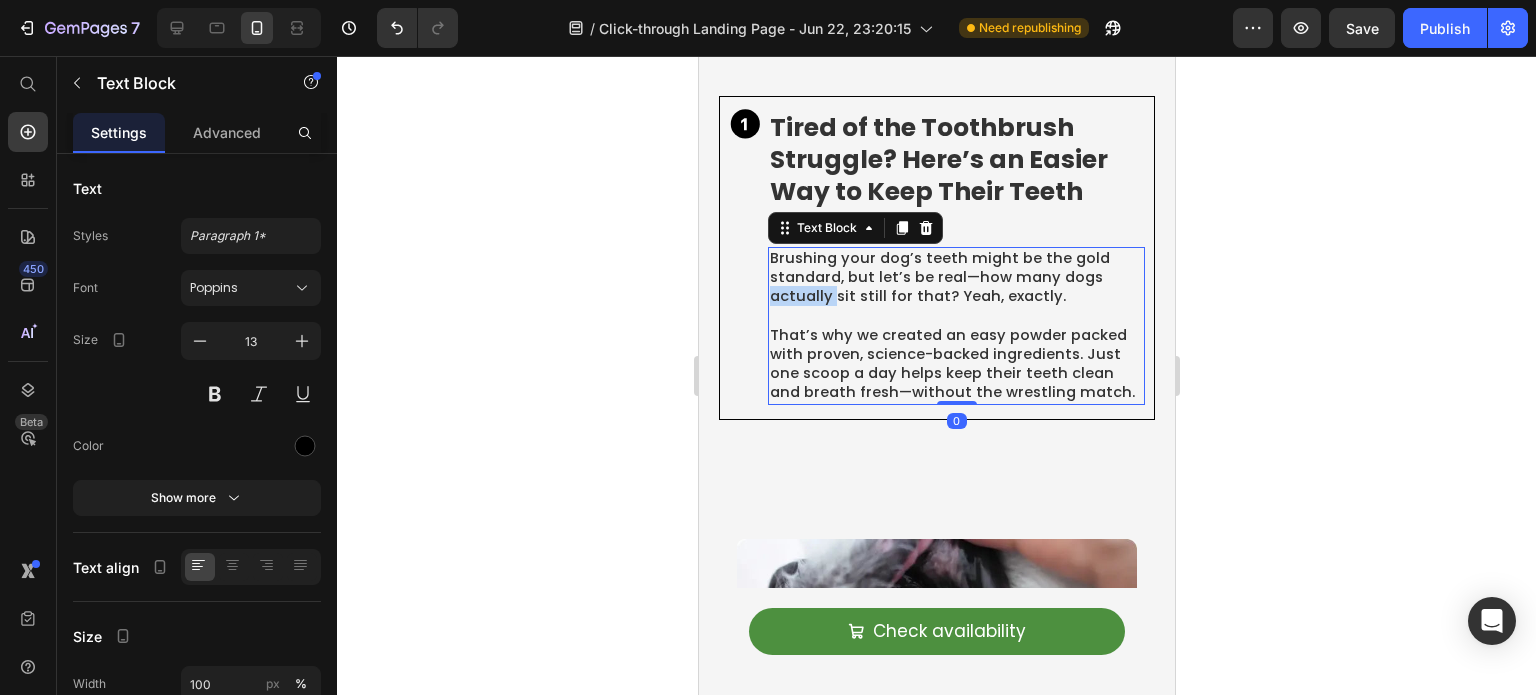 click on "Brushing your dog’s teeth might be the gold standard, but let’s be real—how many dogs actually sit still for that? Yeah, exactly." at bounding box center [939, 277] 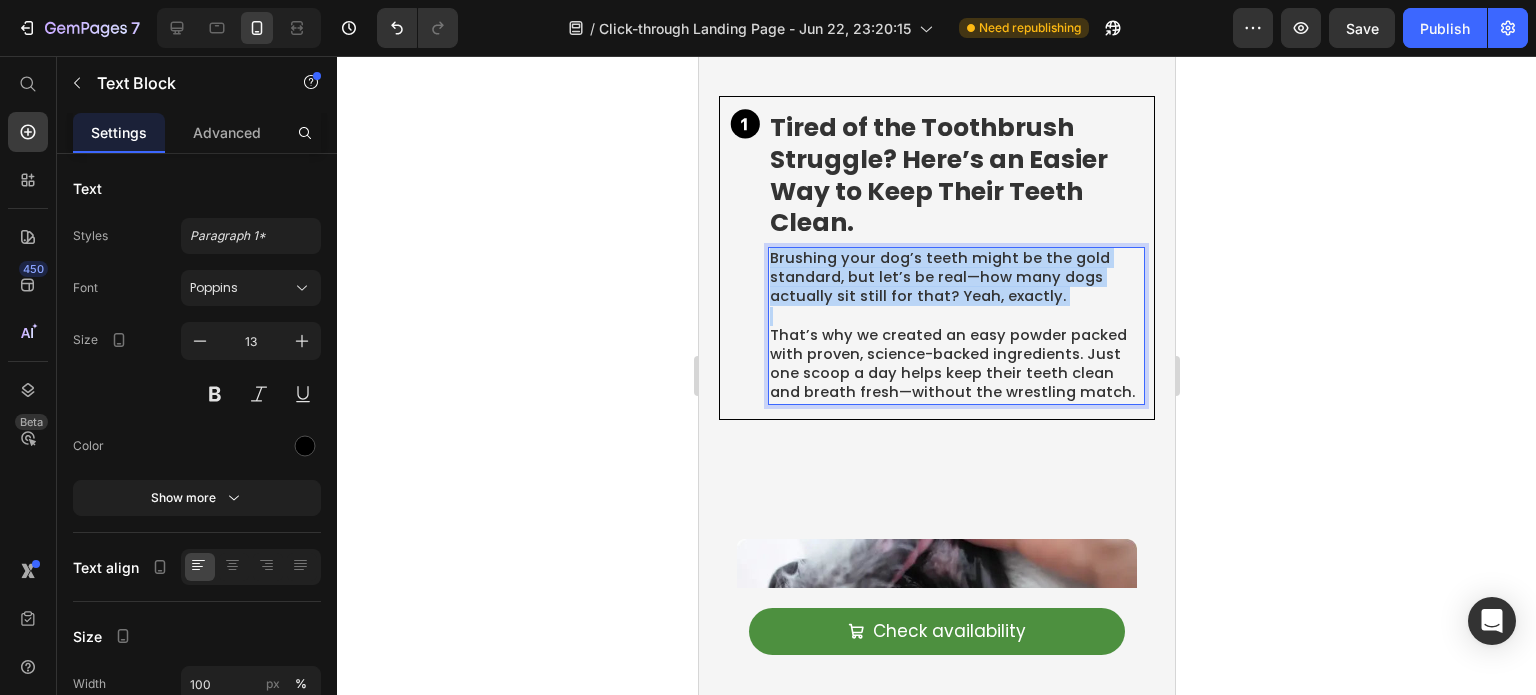 click on "Brushing your dog’s teeth might be the gold standard, but let’s be real—how many dogs actually sit still for that? Yeah, exactly." at bounding box center [939, 277] 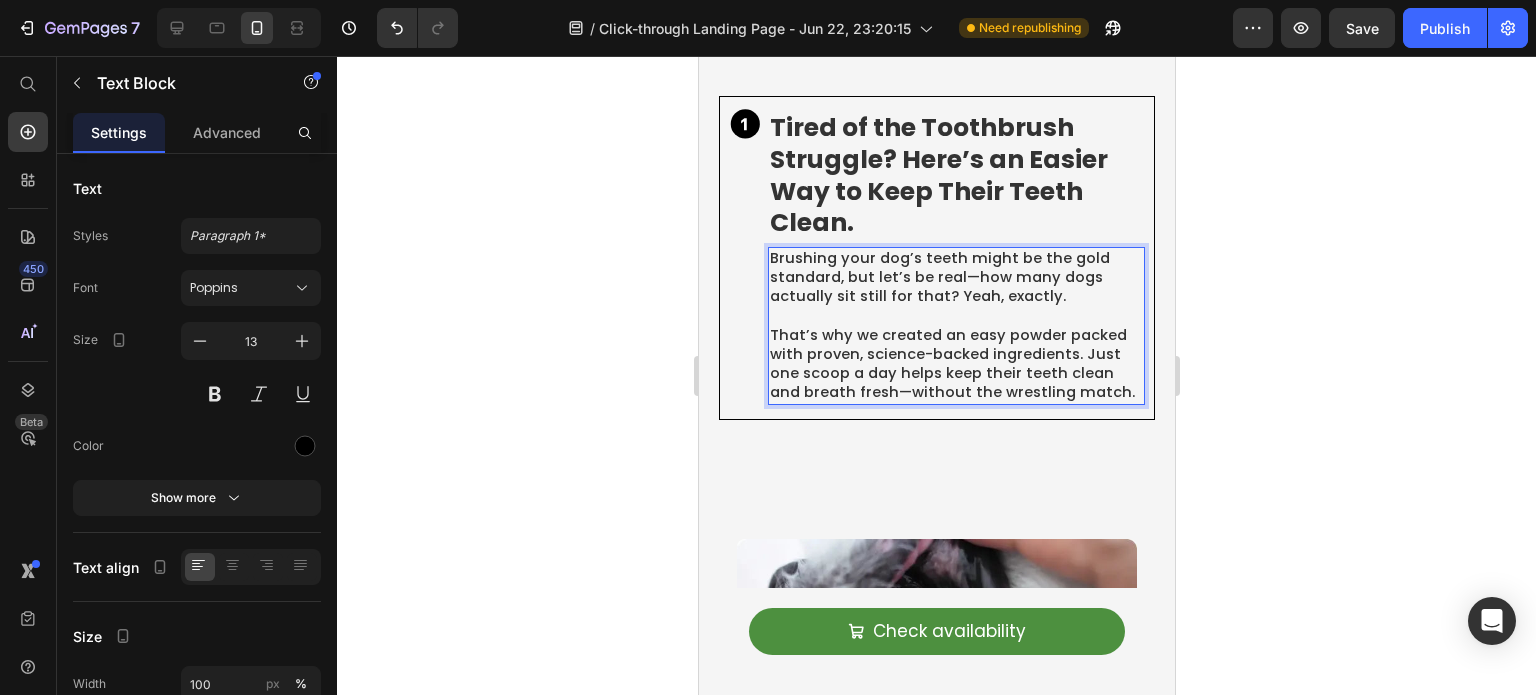 click on "That’s why we created an easy powder packed with proven, science-backed ingredients. Just one scoop a day helps keep their teeth clean and breath fresh—without the wrestling match." at bounding box center (951, 364) 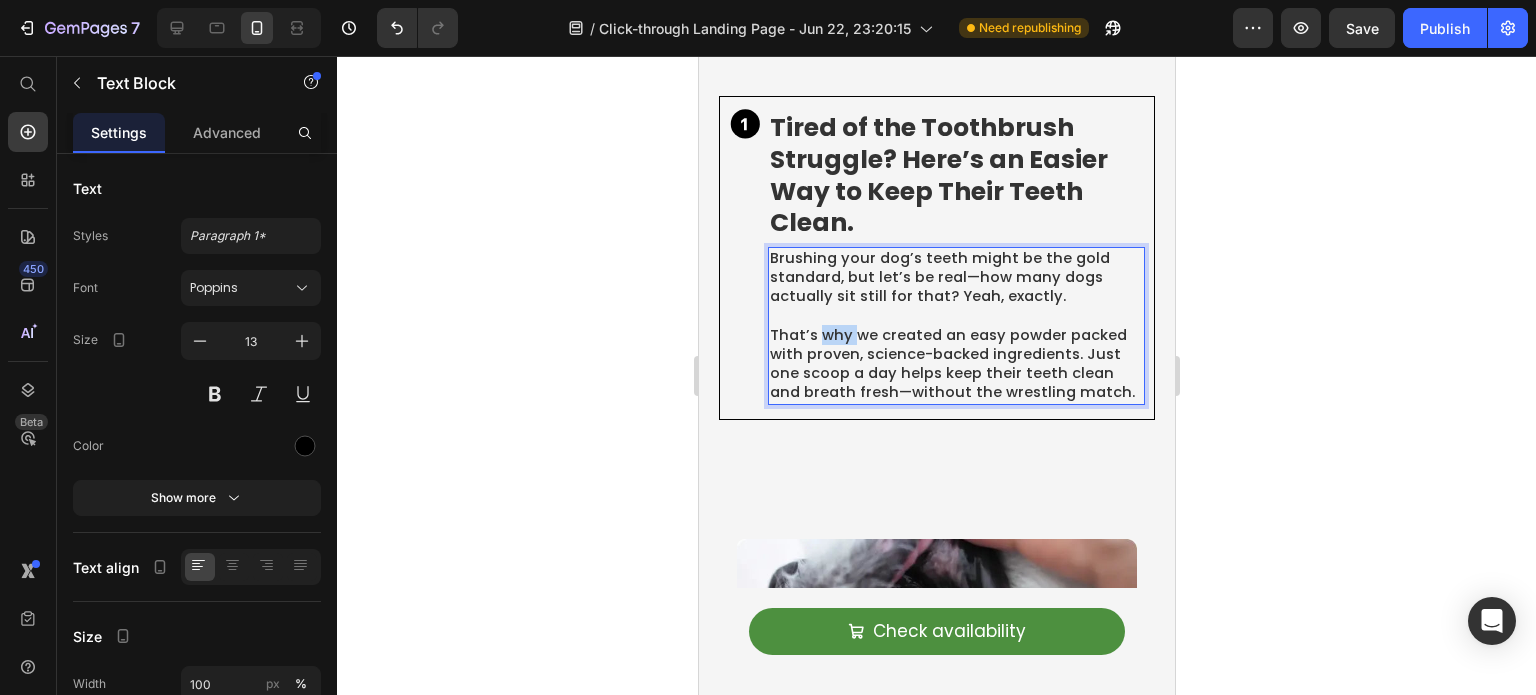 click on "That’s why we created an easy powder packed with proven, science-backed ingredients. Just one scoop a day helps keep their teeth clean and breath fresh—without the wrestling match." at bounding box center (951, 364) 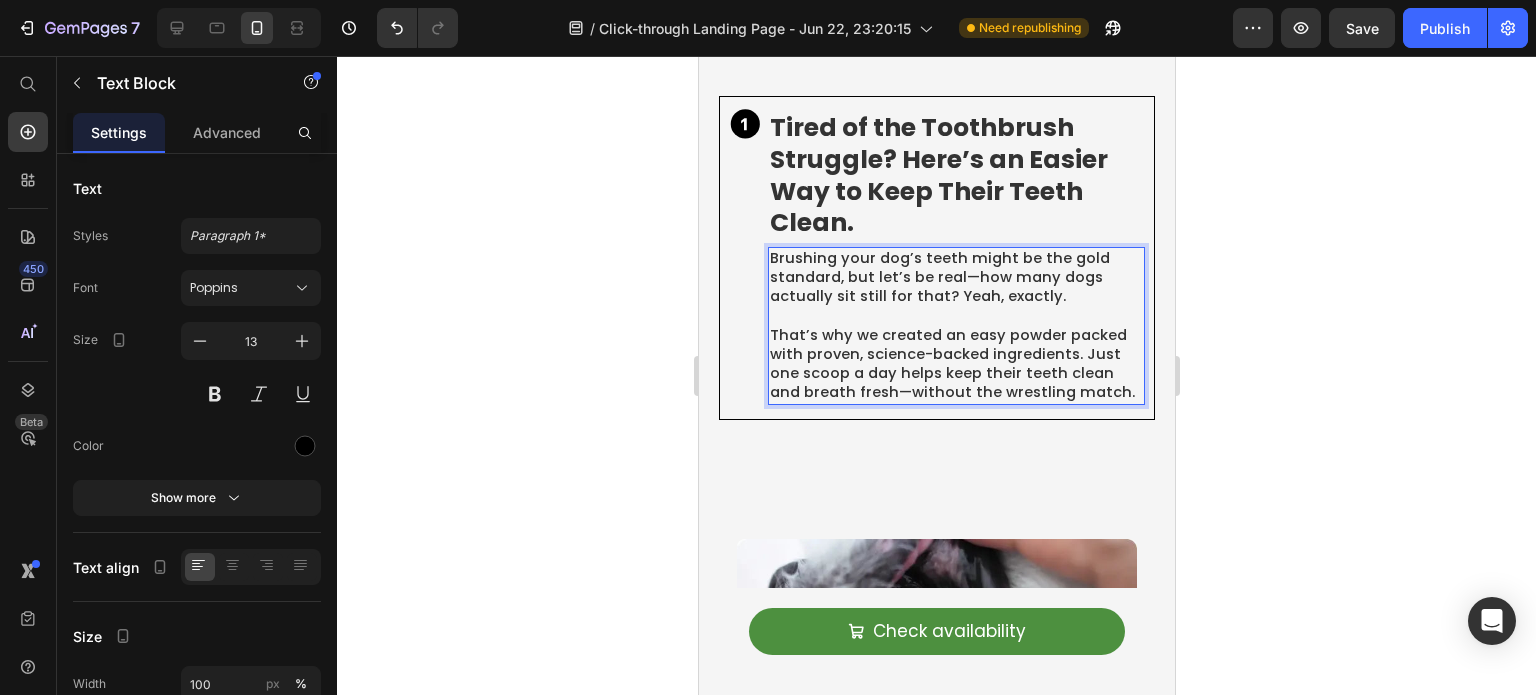 click on "That’s why we created an easy powder packed with proven, science-backed ingredients. Just one scoop a day helps keep their teeth clean and breath fresh—without the wrestling match." at bounding box center (951, 364) 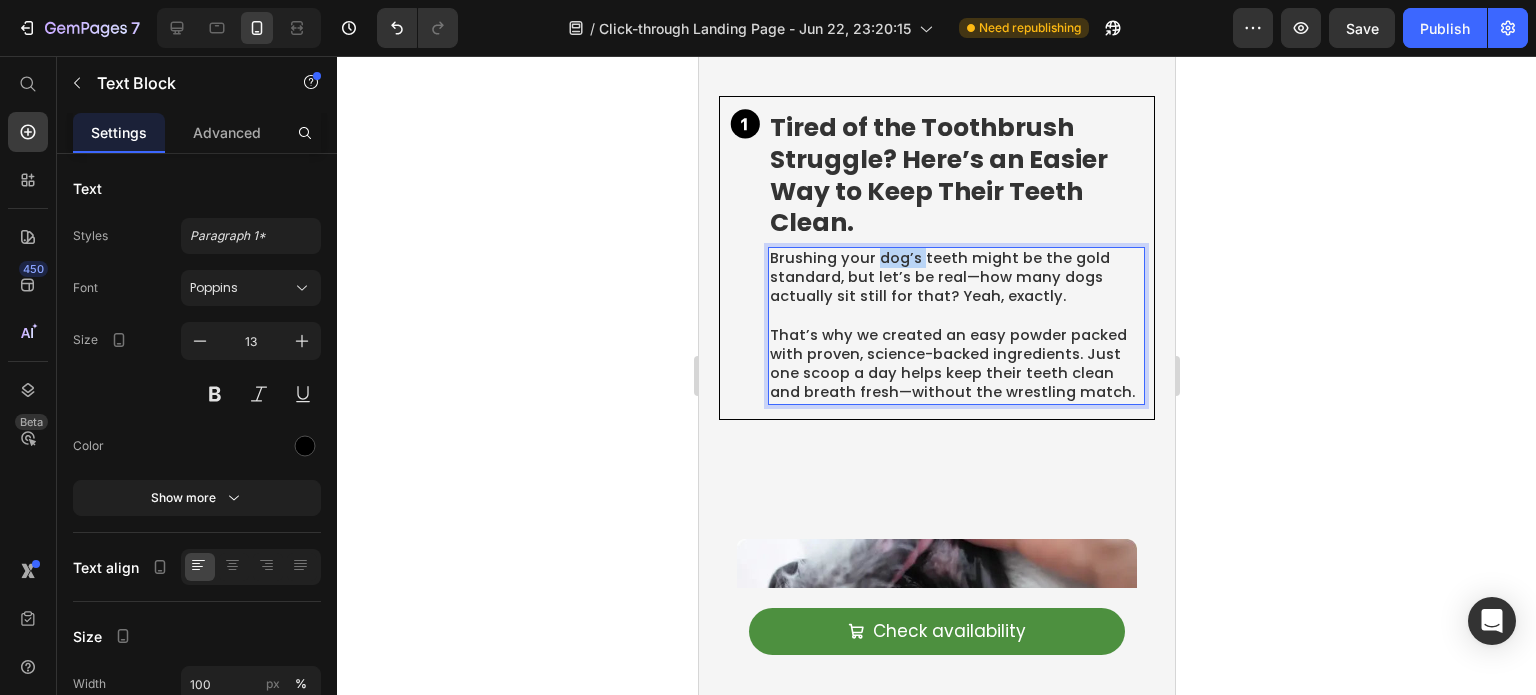 click on "Brushing your dog’s teeth might be the gold standard, but let’s be real—how many dogs actually sit still for that? Yeah, exactly." at bounding box center (939, 277) 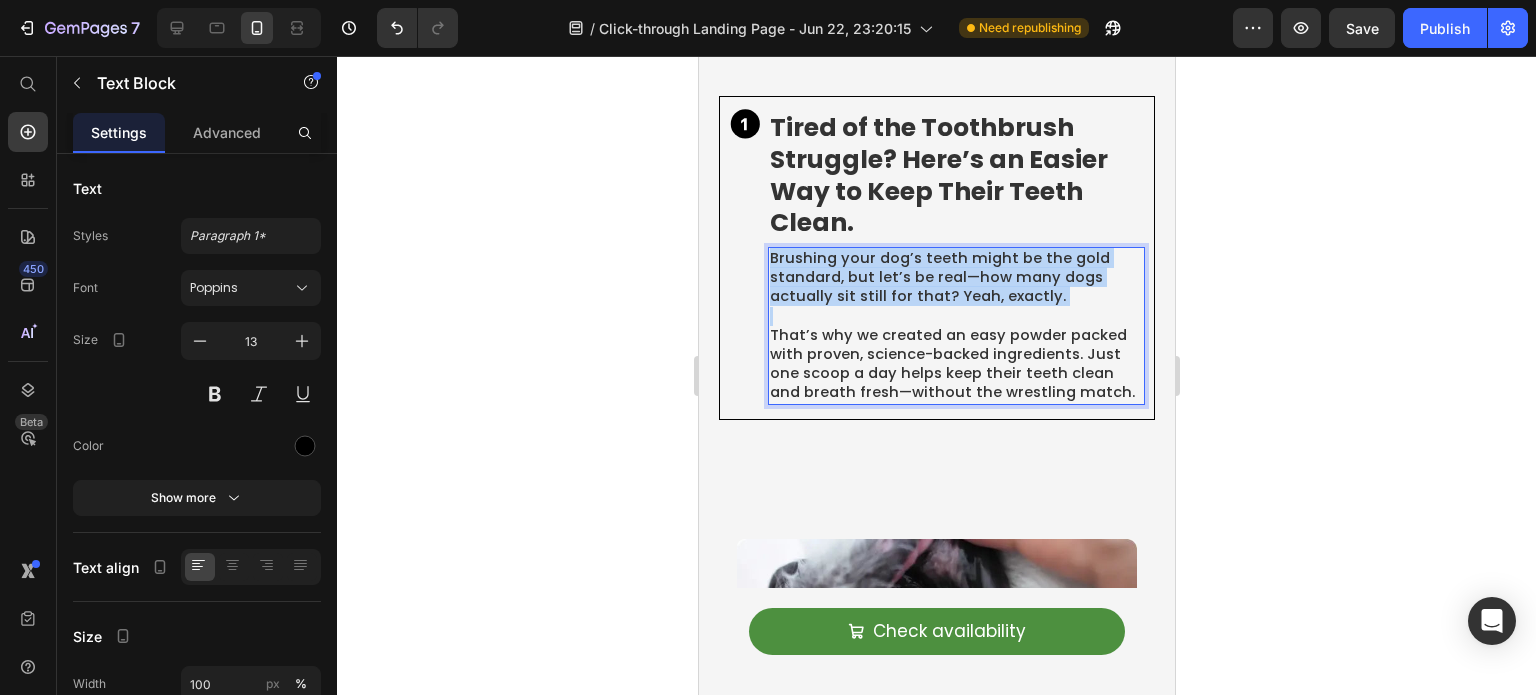 click on "Brushing your dog’s teeth might be the gold standard, but let’s be real—how many dogs actually sit still for that? Yeah, exactly." at bounding box center (939, 277) 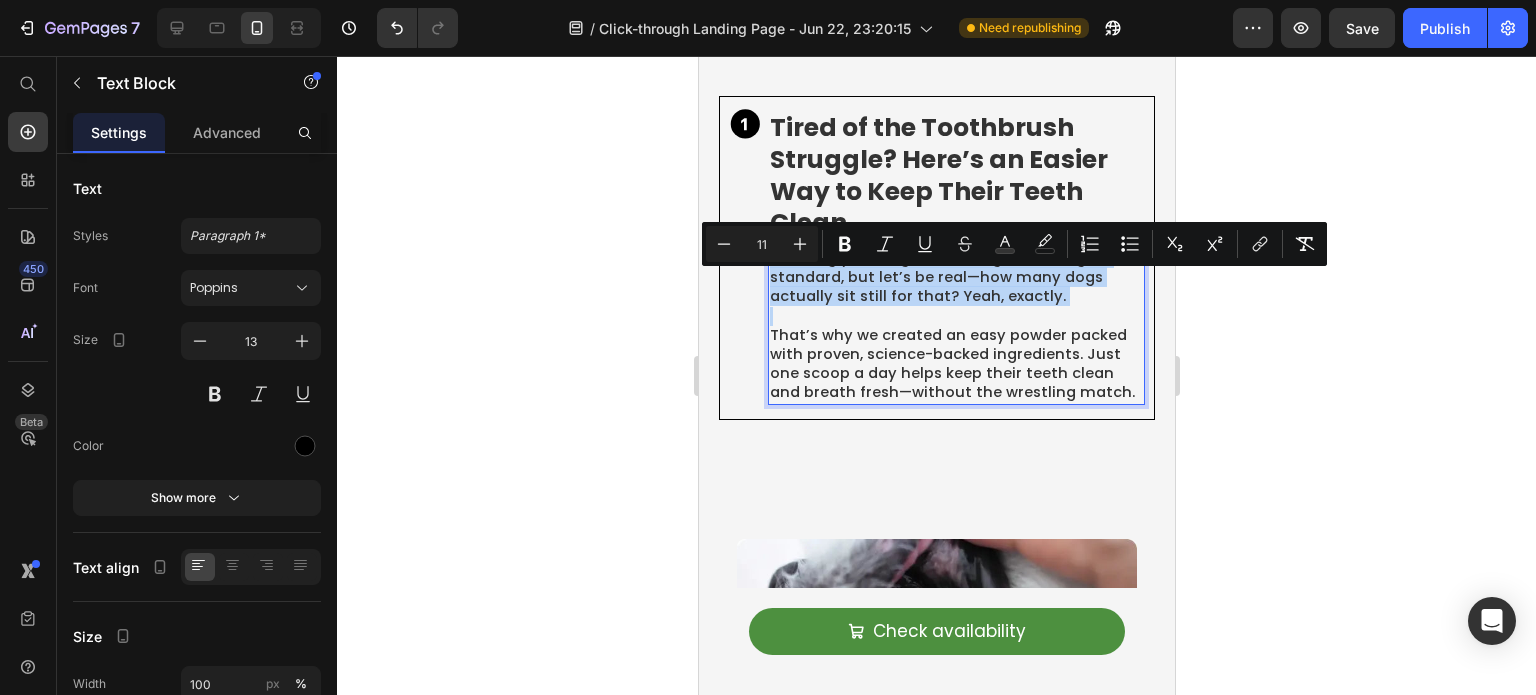 click on "Brushing your dog’s teeth might be the gold standard, but let’s be real—how many dogs actually sit still for that? Yeah, exactly." at bounding box center (939, 277) 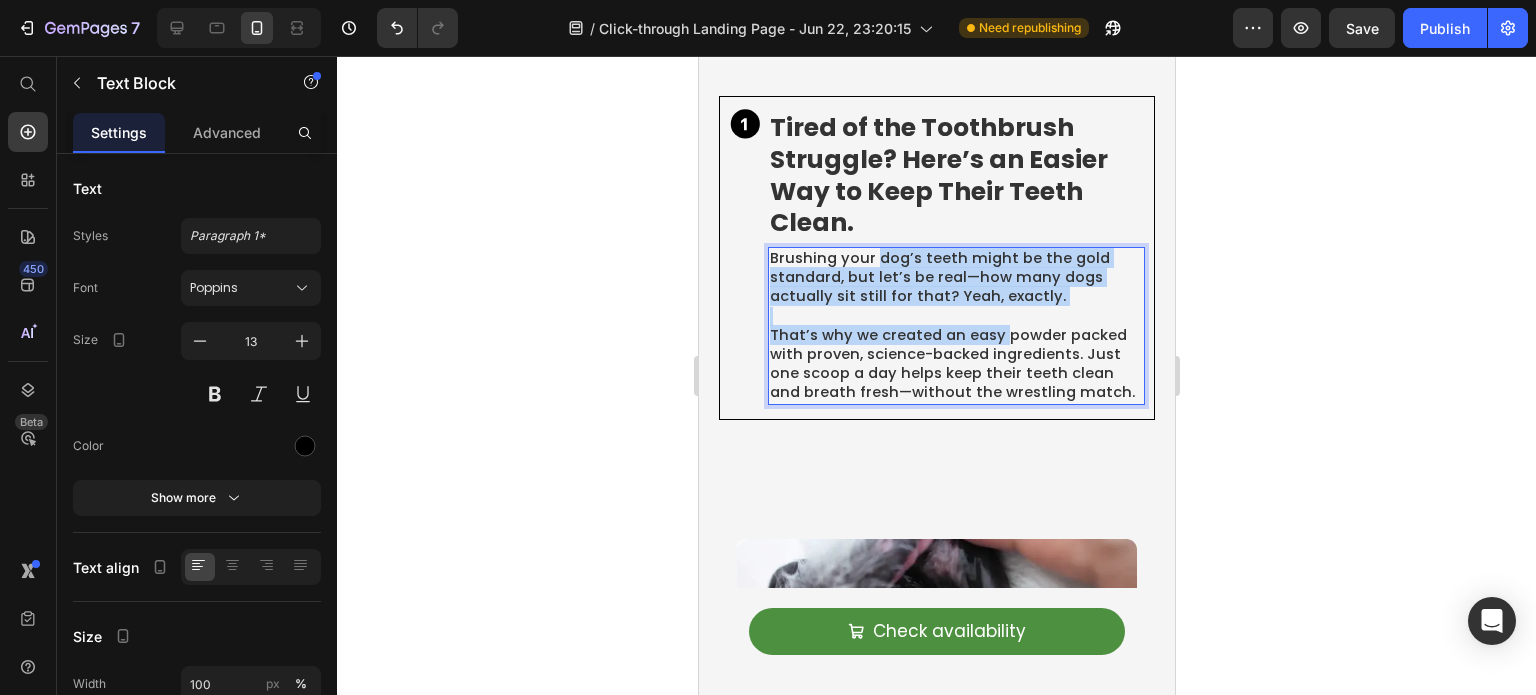 drag, startPoint x: 876, startPoint y: 287, endPoint x: 996, endPoint y: 362, distance: 141.50972 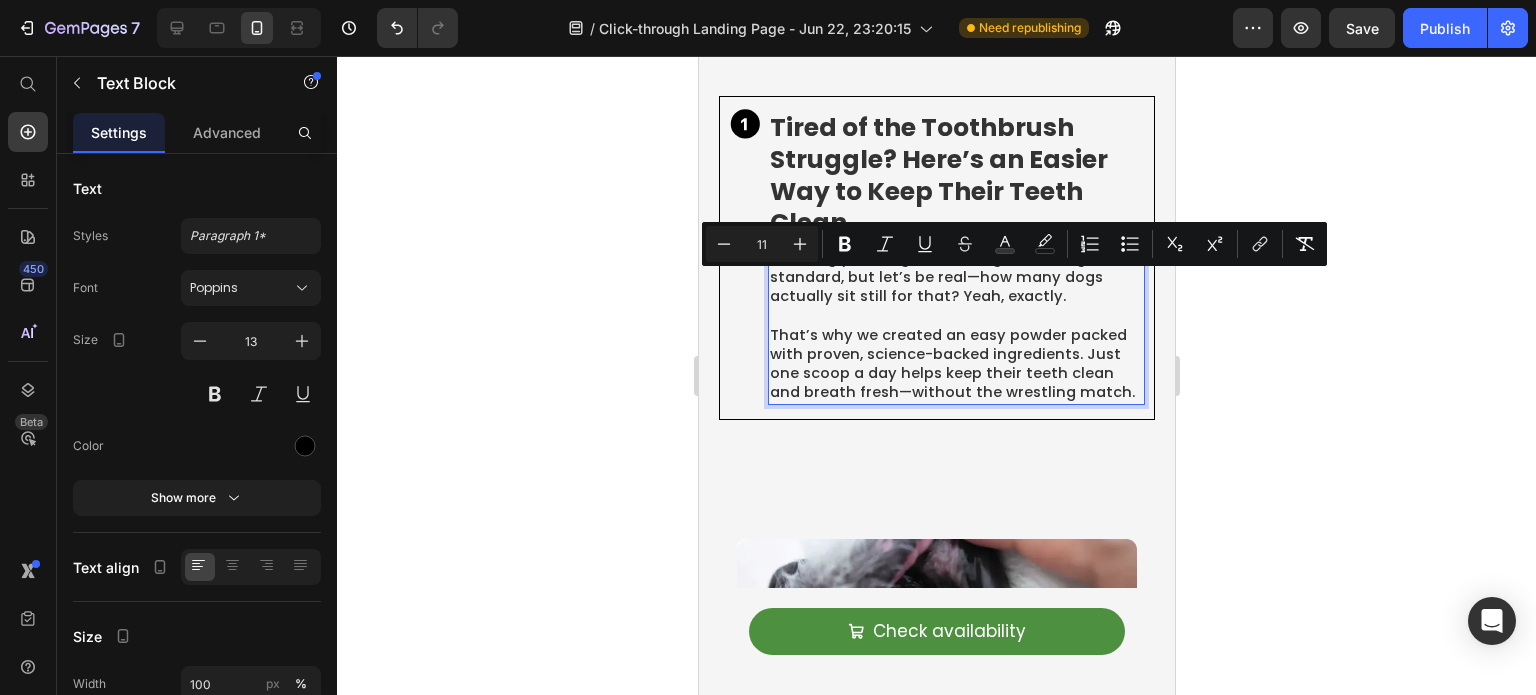 click on "Brushing your dog’s teeth might be the gold standard, but let’s be real—how many dogs actually sit still for that? Yeah, exactly." at bounding box center [939, 277] 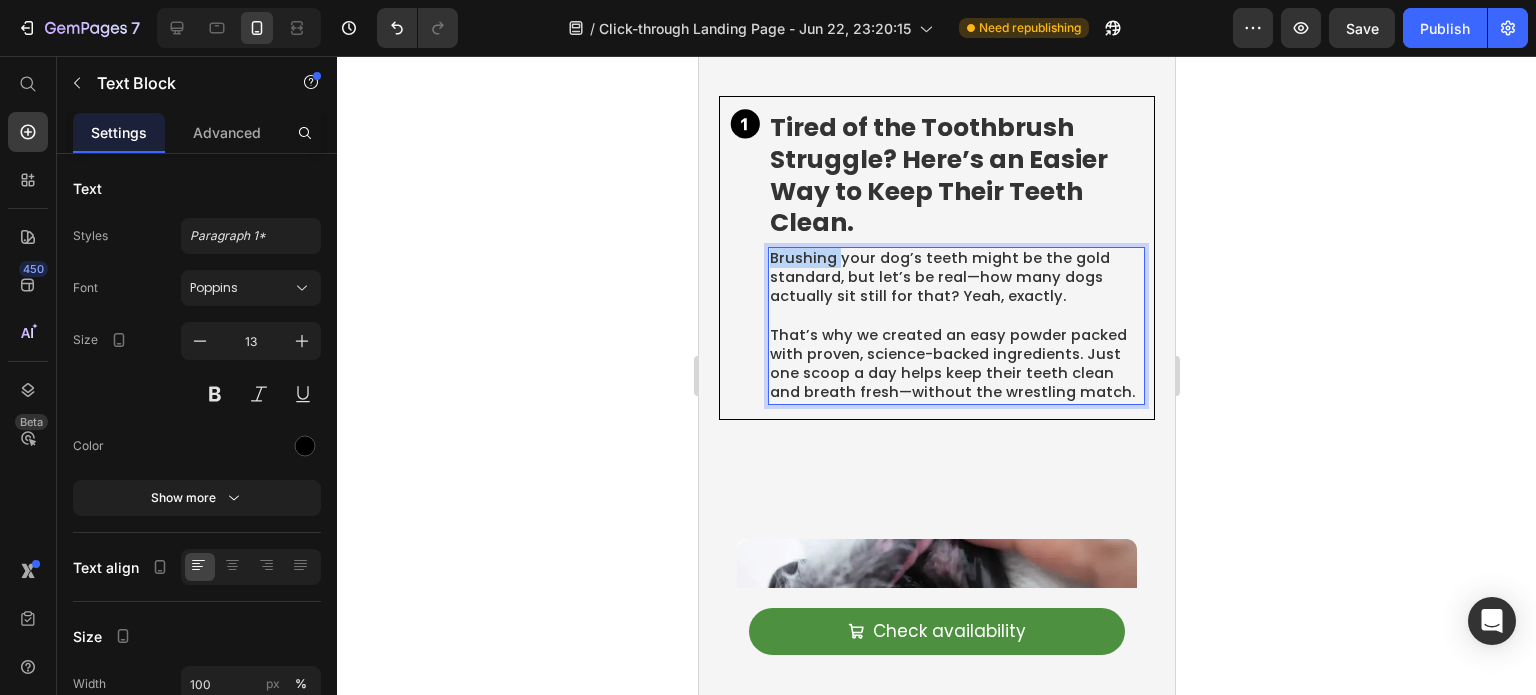 click on "Brushing your dog’s teeth might be the gold standard, but let’s be real—how many dogs actually sit still for that? Yeah, exactly." at bounding box center [939, 277] 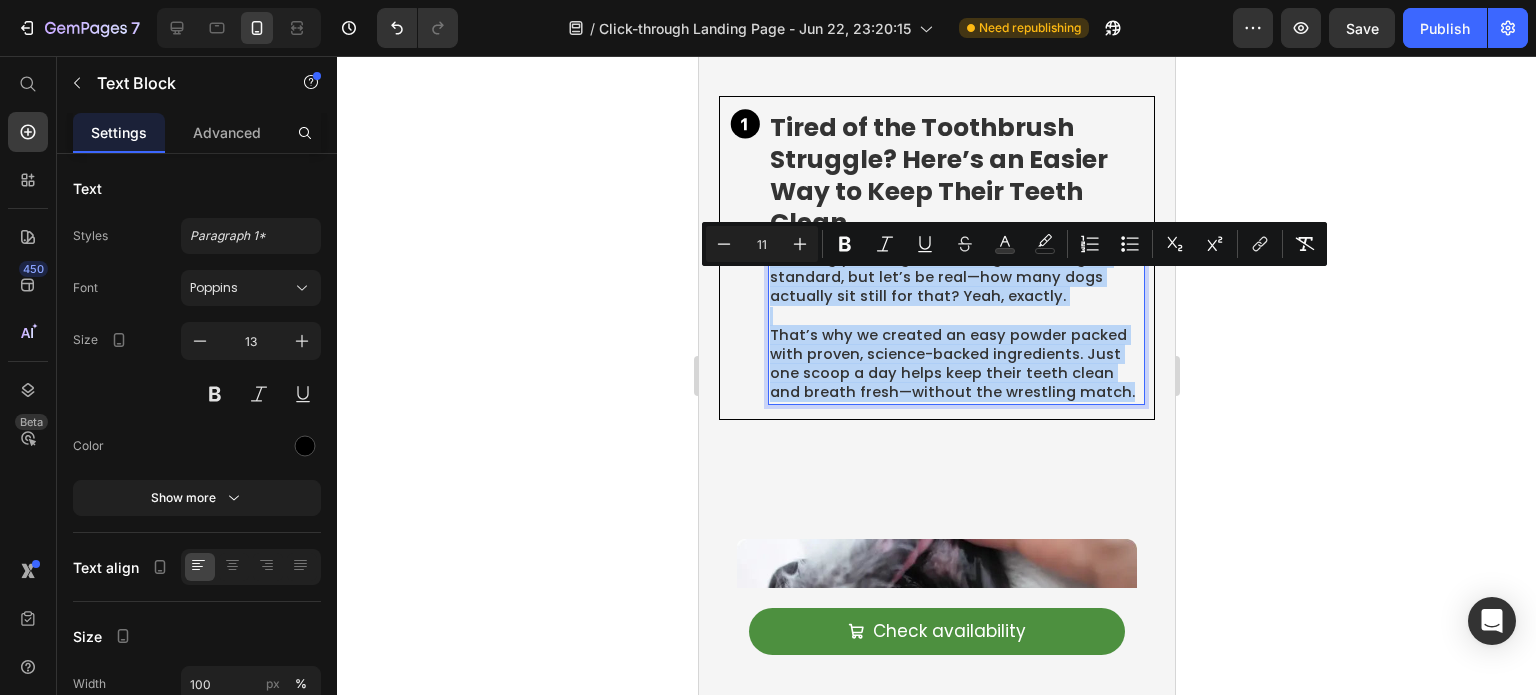drag, startPoint x: 790, startPoint y: 286, endPoint x: 1081, endPoint y: 417, distance: 319.12692 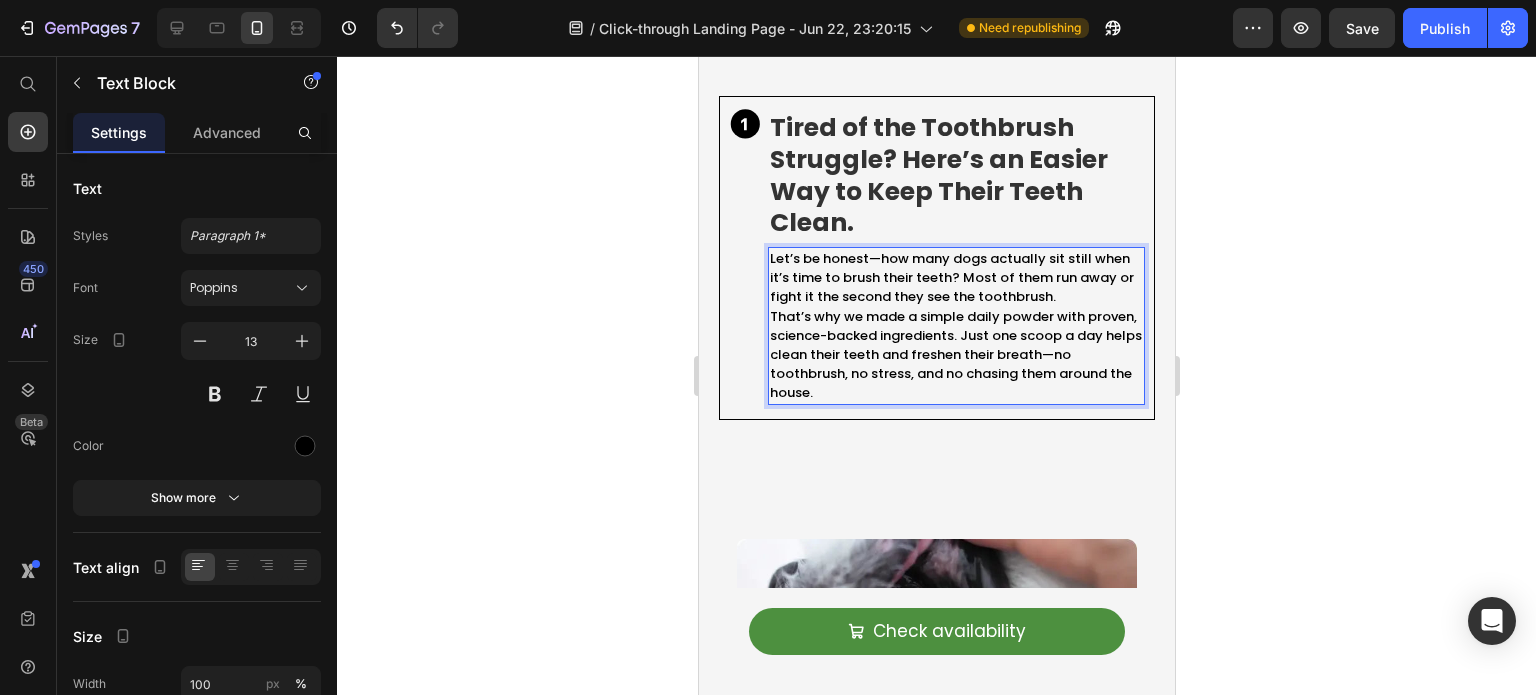click on "Let’s be honest—how many dogs actually sit still when it’s time to brush their teeth? Most of them run away or fight it the second they see the toothbrush." at bounding box center [955, 278] 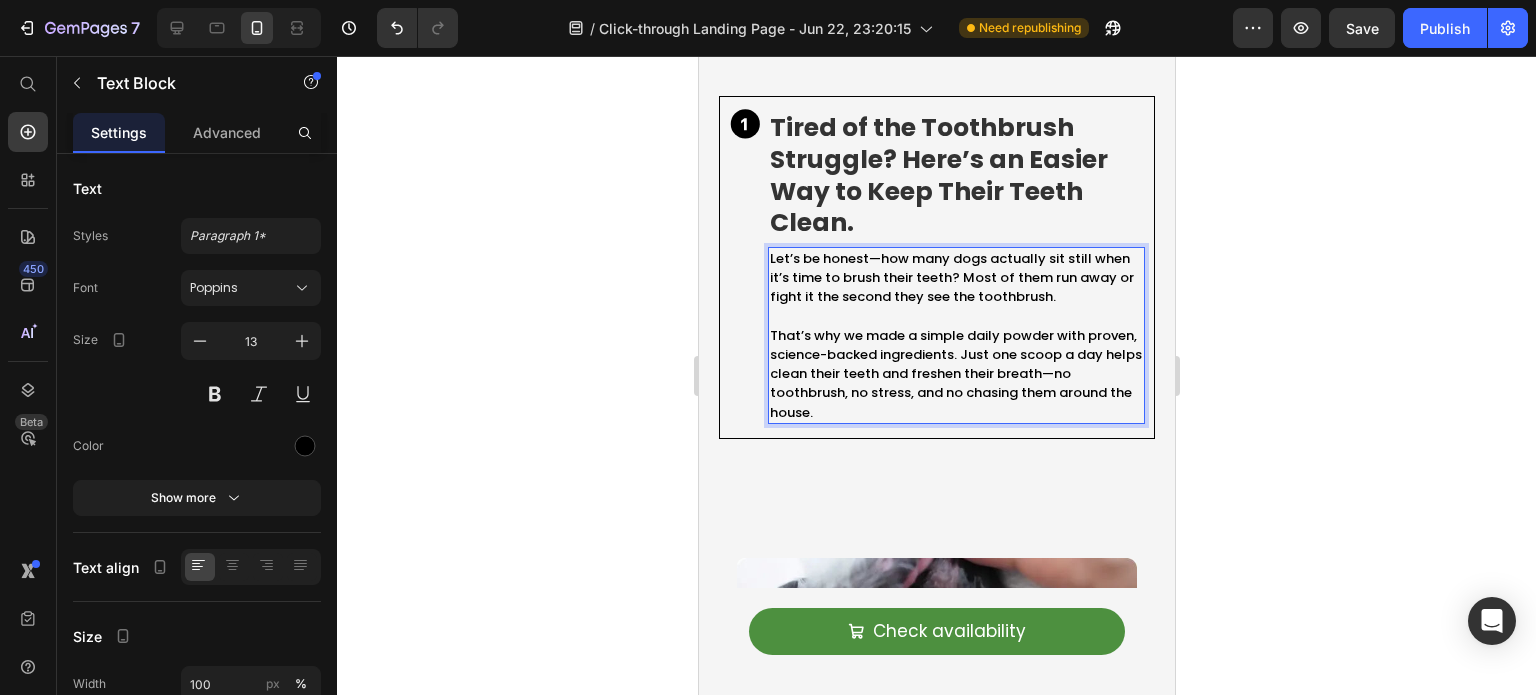 click on "Let’s be honest—how many dogs actually sit still when it’s time to brush their teeth? Most of them run away or fight it the second they see the toothbrush." at bounding box center (955, 278) 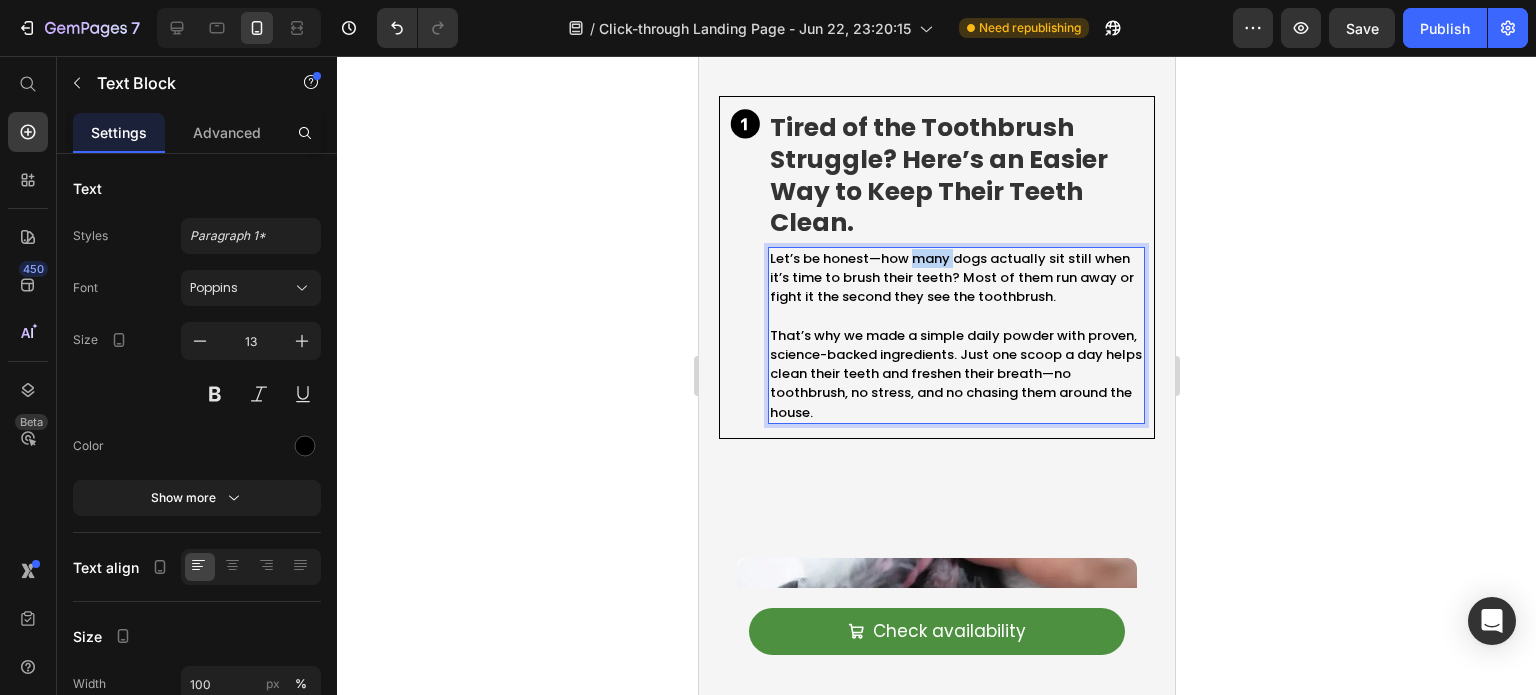 click on "Let’s be honest—how many dogs actually sit still when it’s time to brush their teeth? Most of them run away or fight it the second they see the toothbrush." at bounding box center [955, 278] 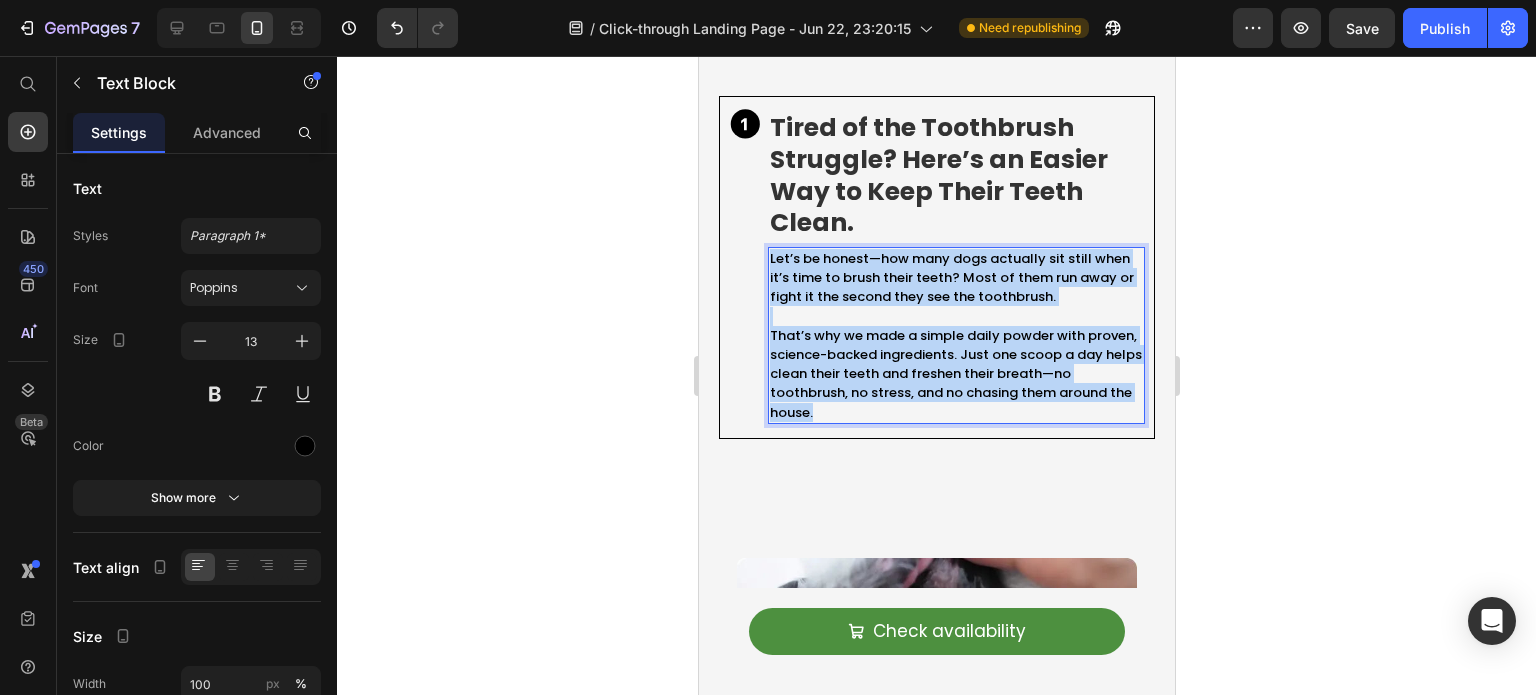 drag, startPoint x: 930, startPoint y: 275, endPoint x: 1093, endPoint y: 459, distance: 245.81497 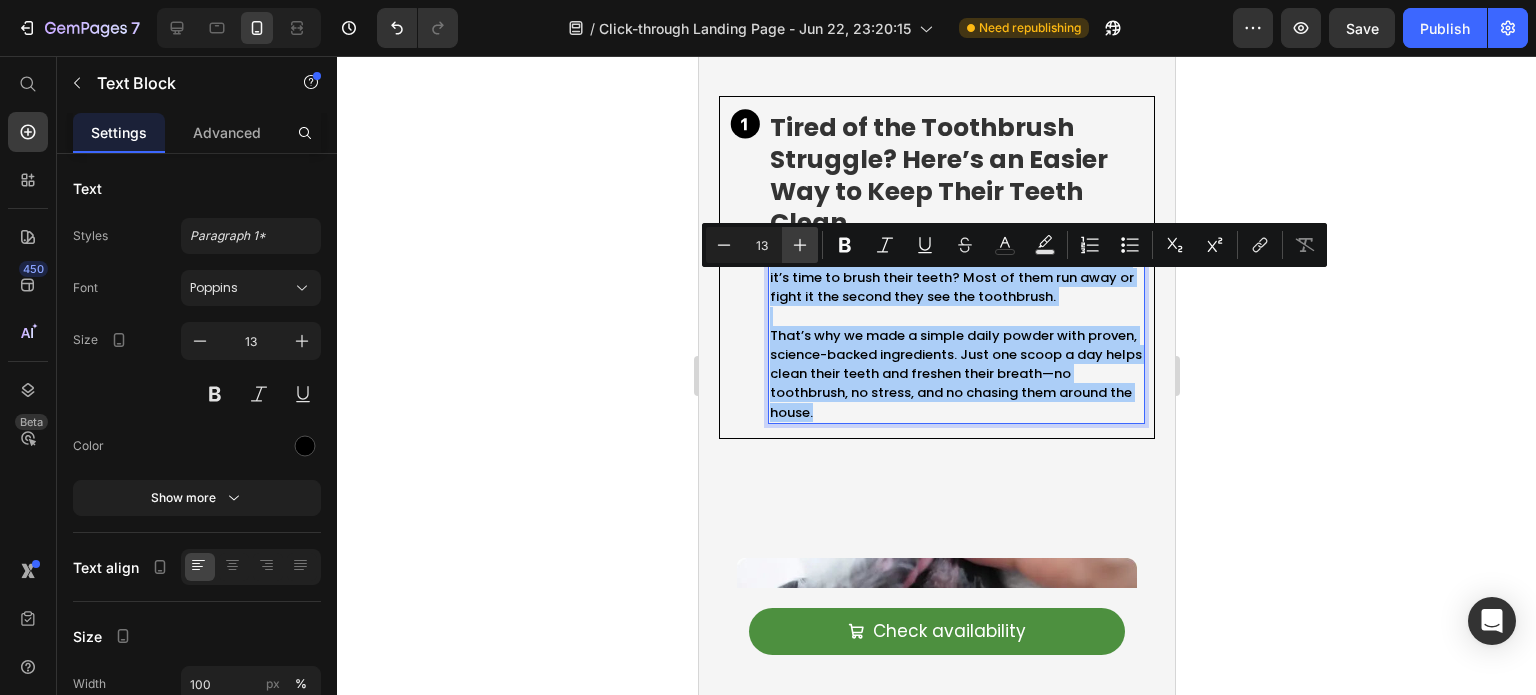 click 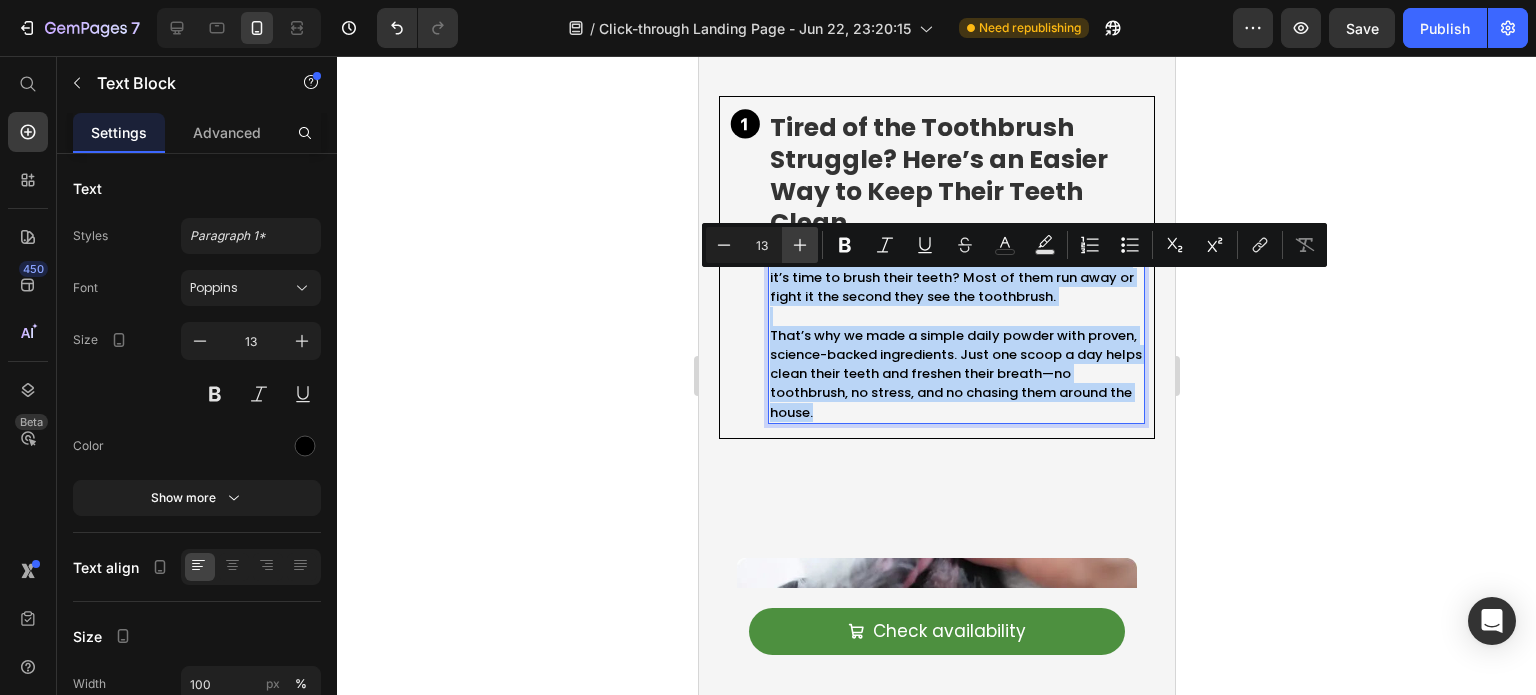 type on "14" 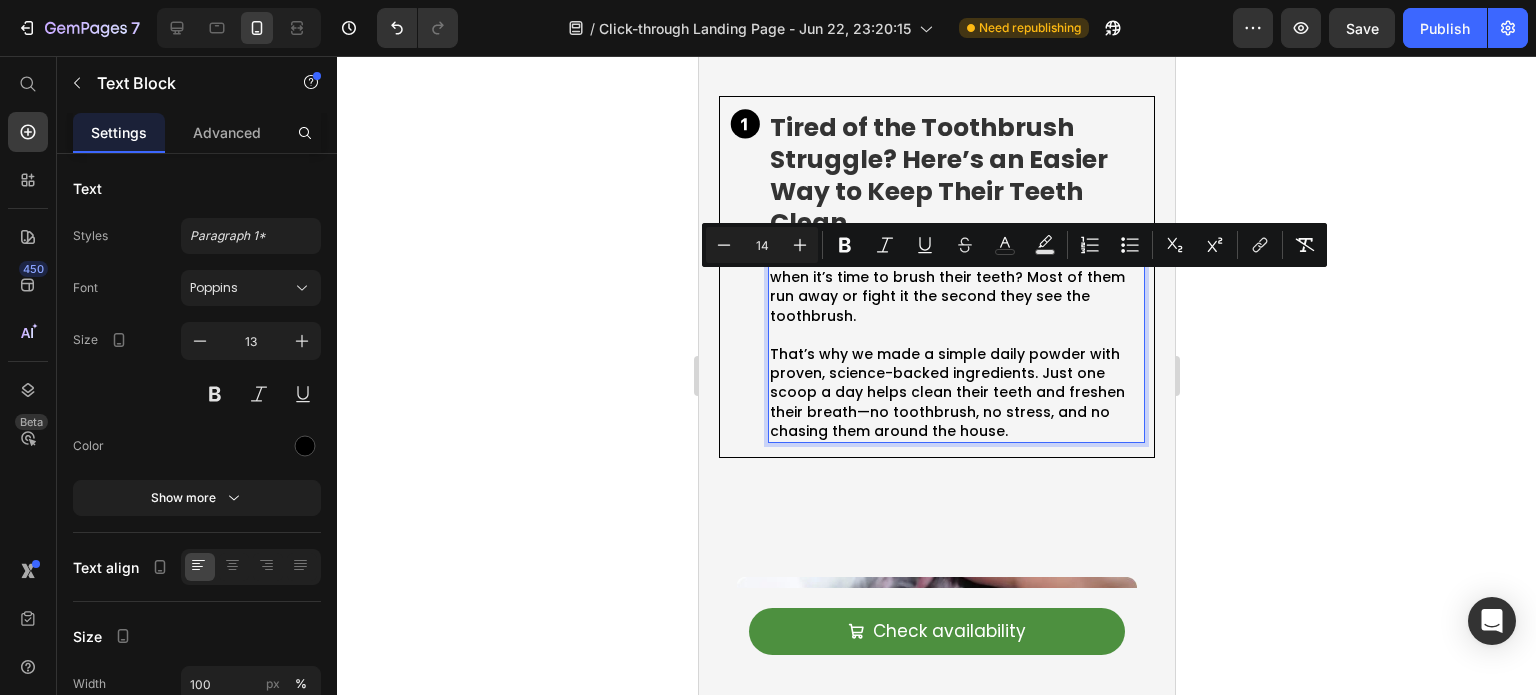 click 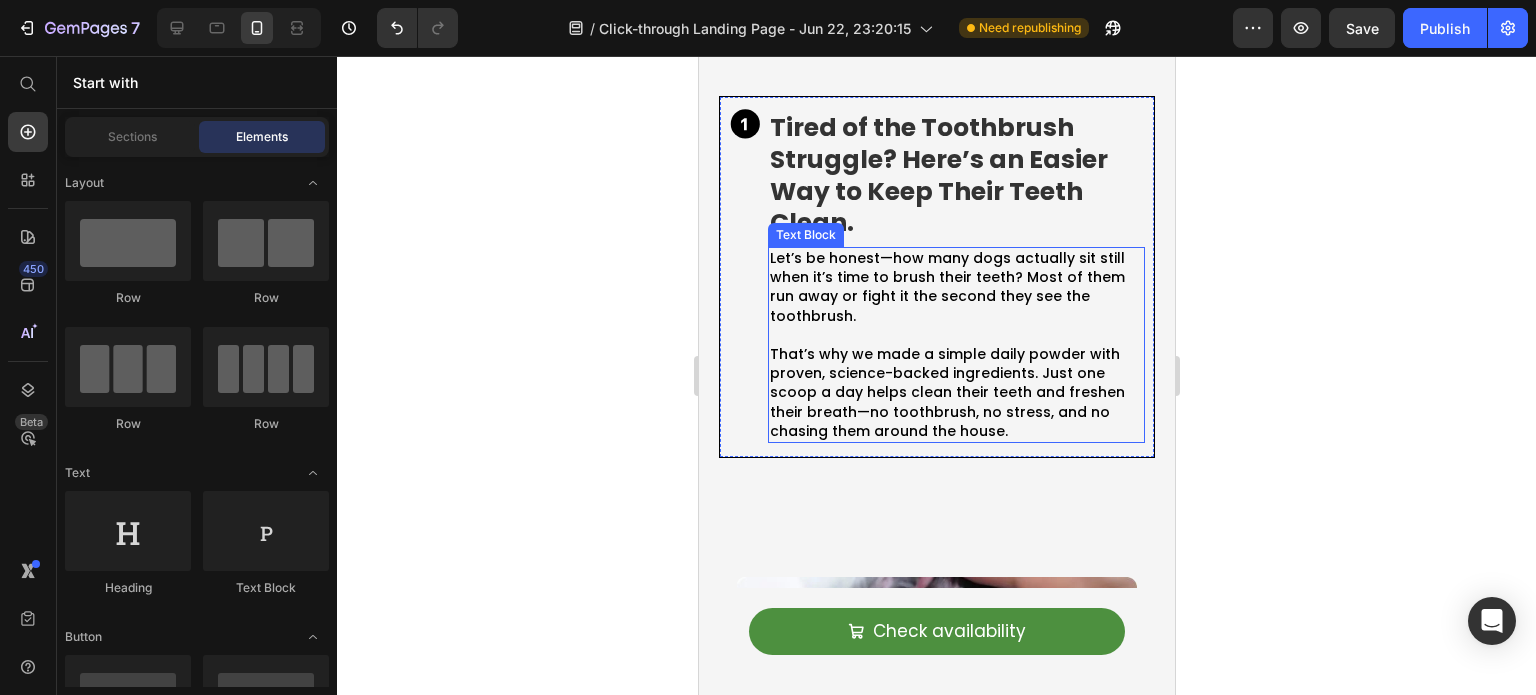 click on "Let’s be honest—how many dogs actually sit still when it’s time to brush their teeth? Most of them run away or fight it the second they see the toothbrush." at bounding box center (946, 287) 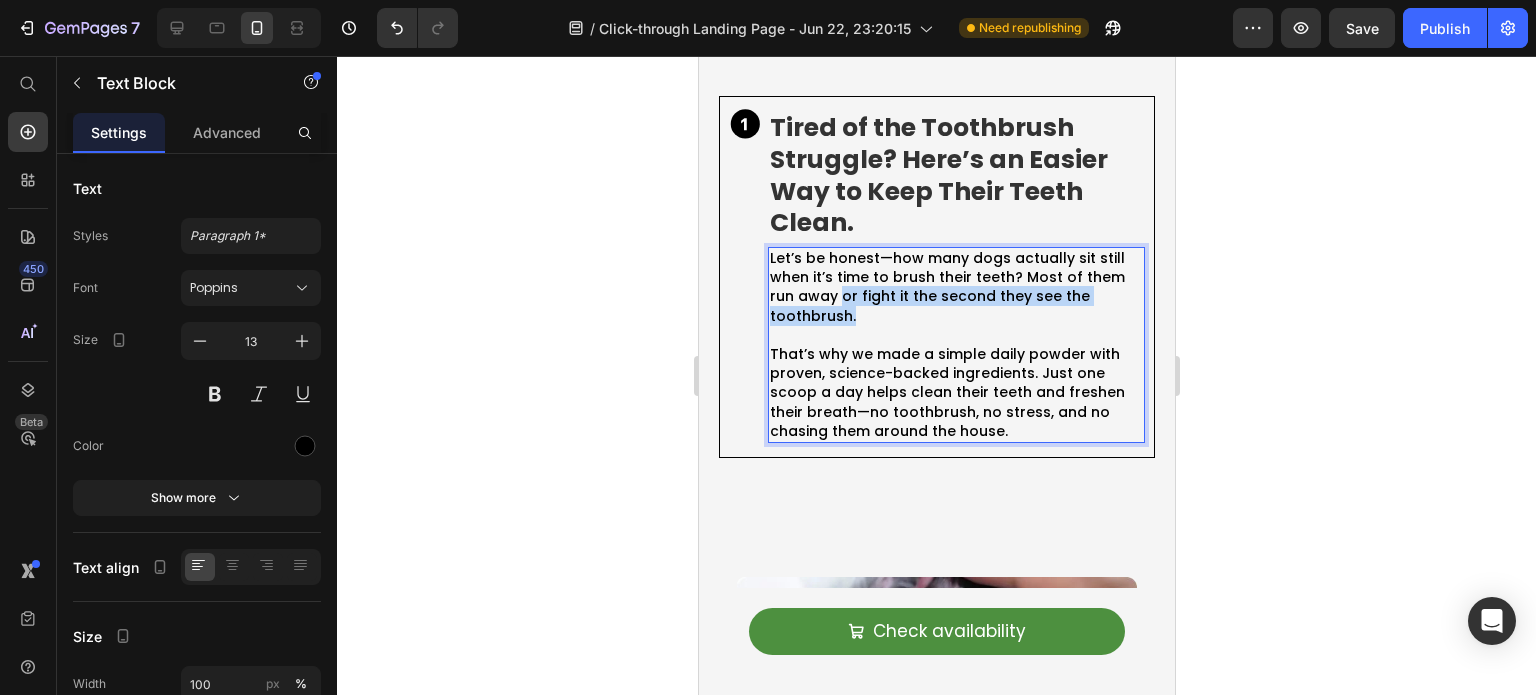 drag, startPoint x: 838, startPoint y: 321, endPoint x: 861, endPoint y: 346, distance: 33.970577 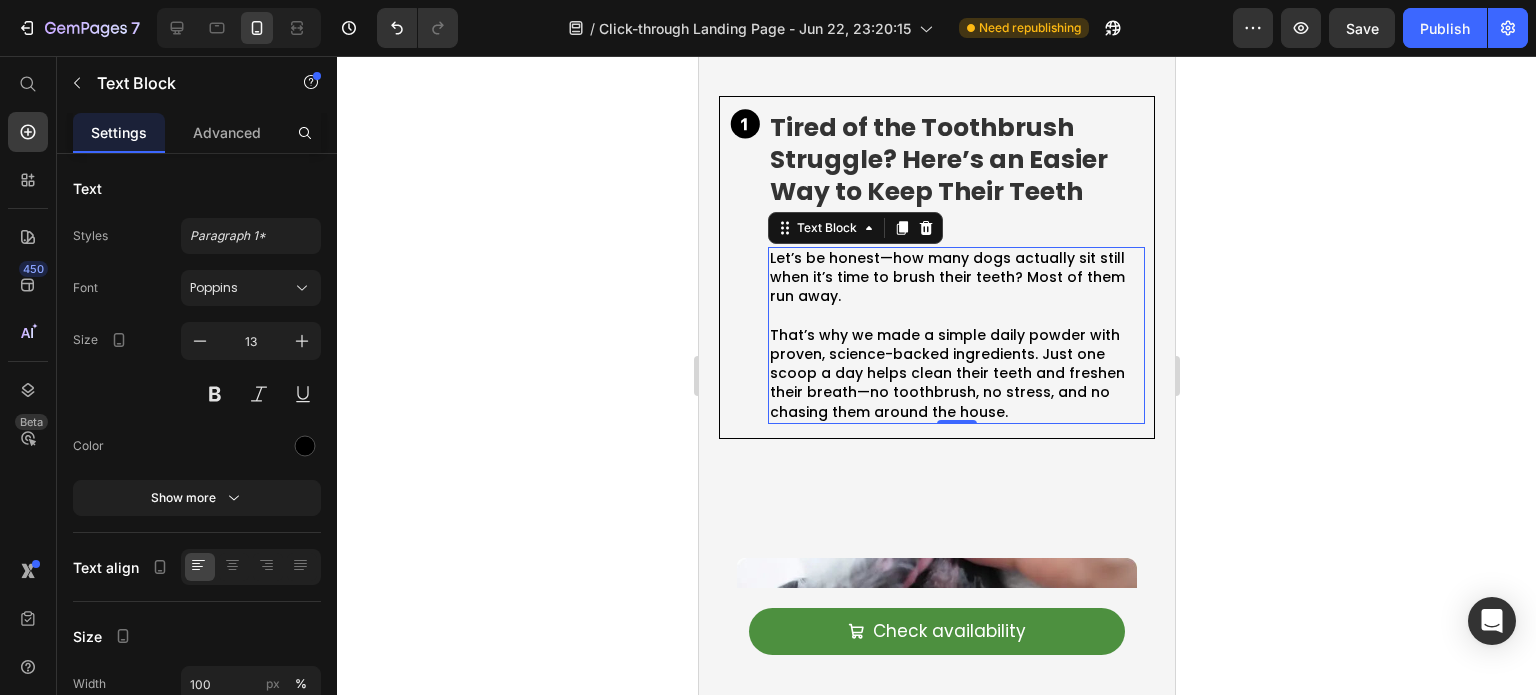 click 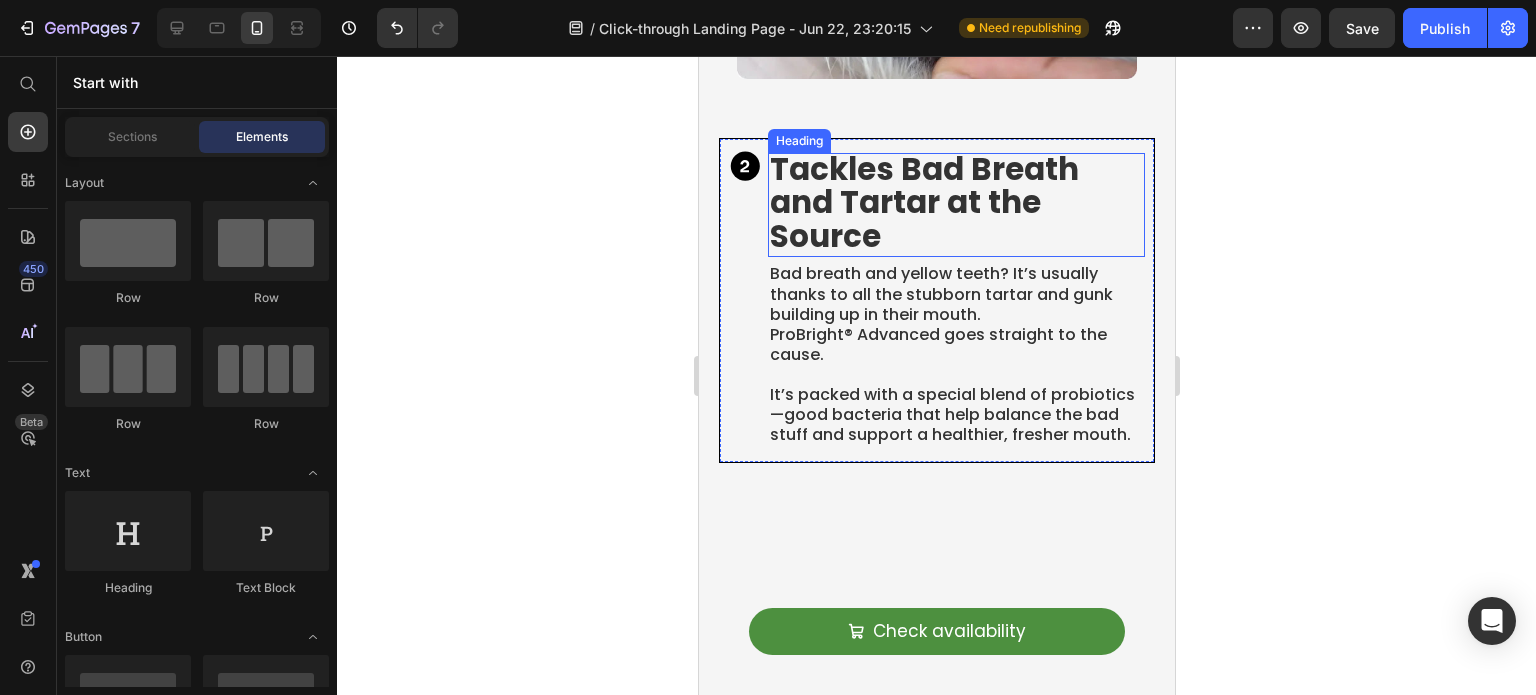 scroll, scrollTop: 2063, scrollLeft: 0, axis: vertical 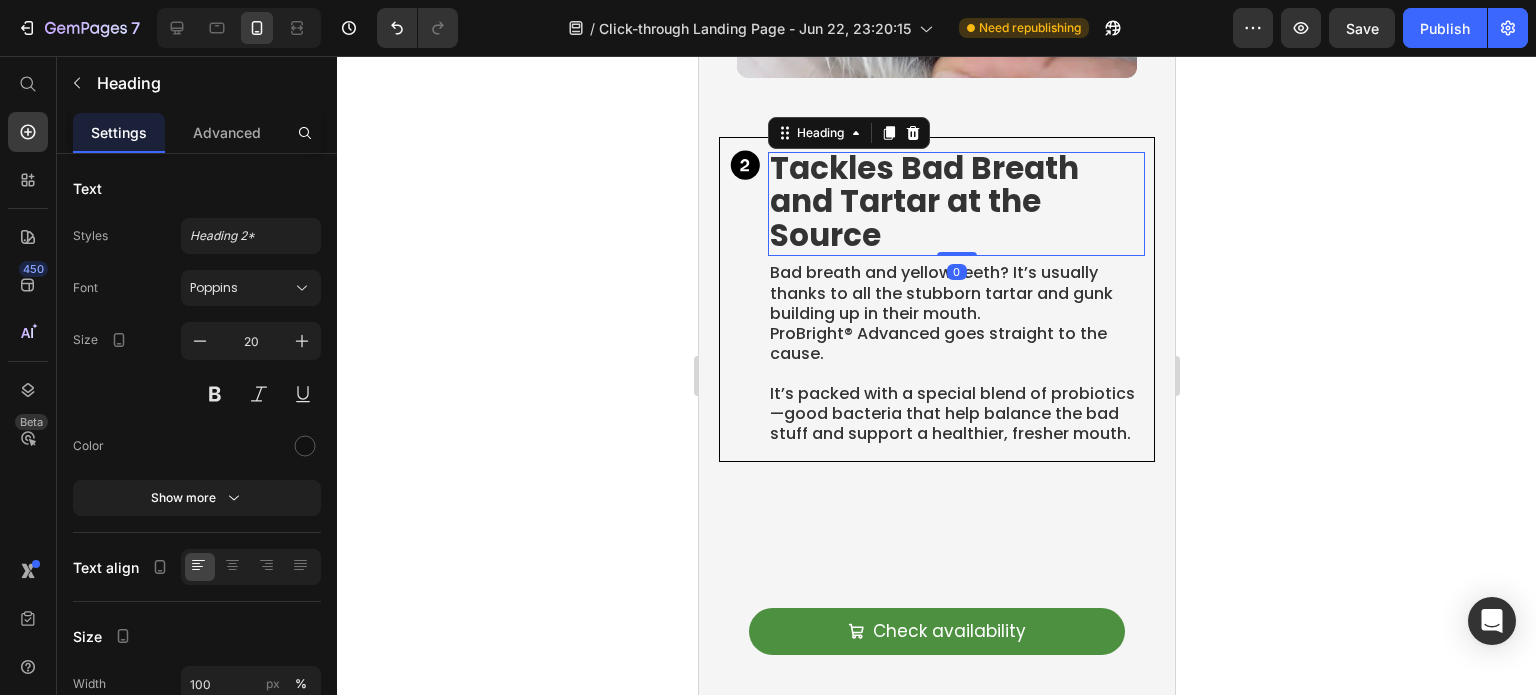 click on "Tackles Bad Breath and Tartar at the Source" at bounding box center [955, 204] 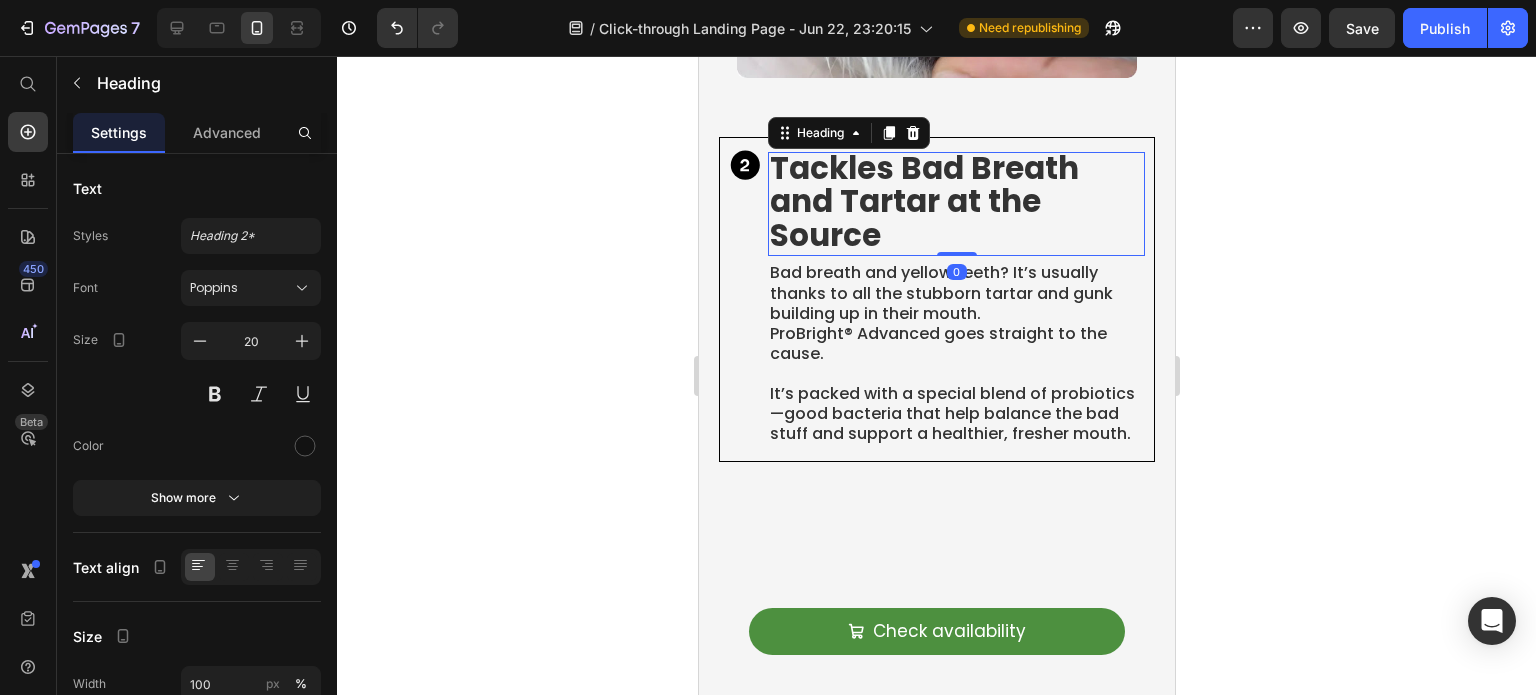 click on "Tackles Bad Breath and Tartar at the Source" at bounding box center [955, 204] 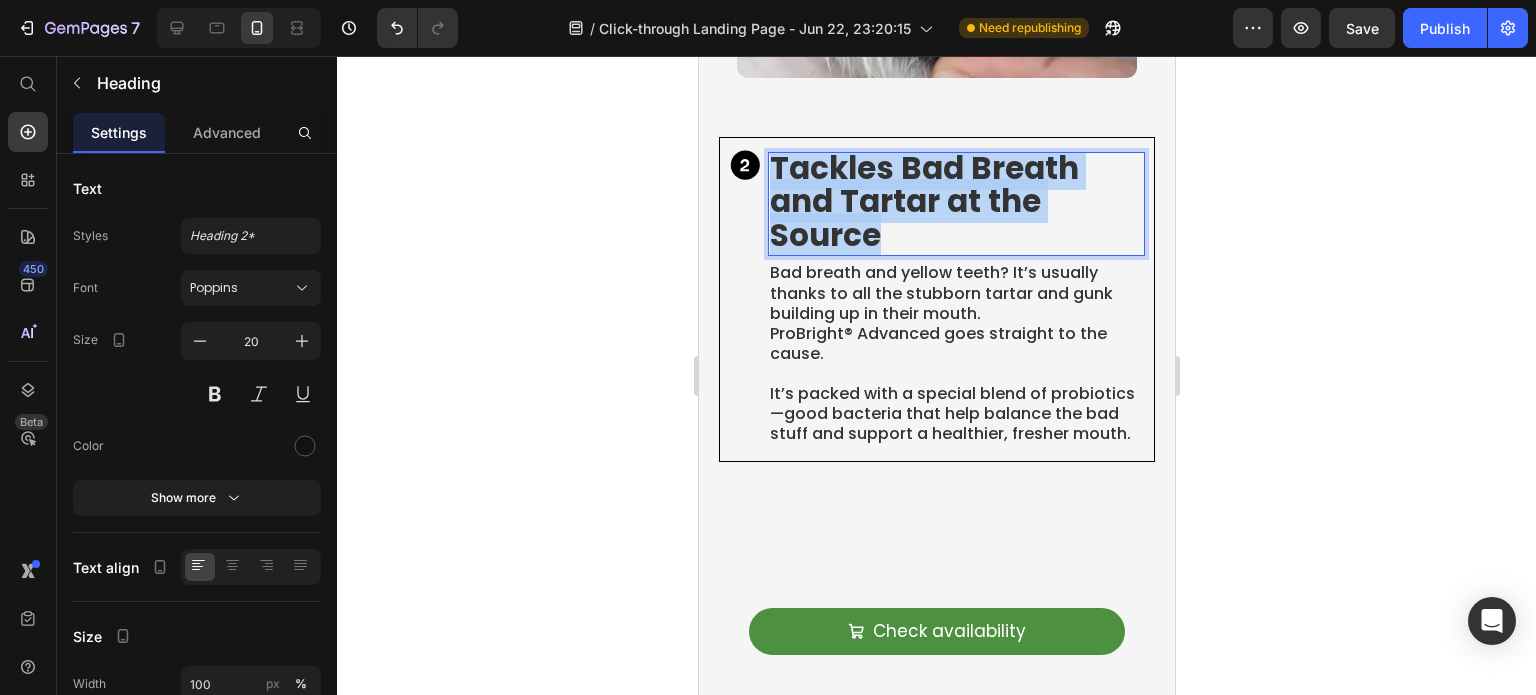 click on "Tackles Bad Breath and Tartar at the Source" at bounding box center (955, 204) 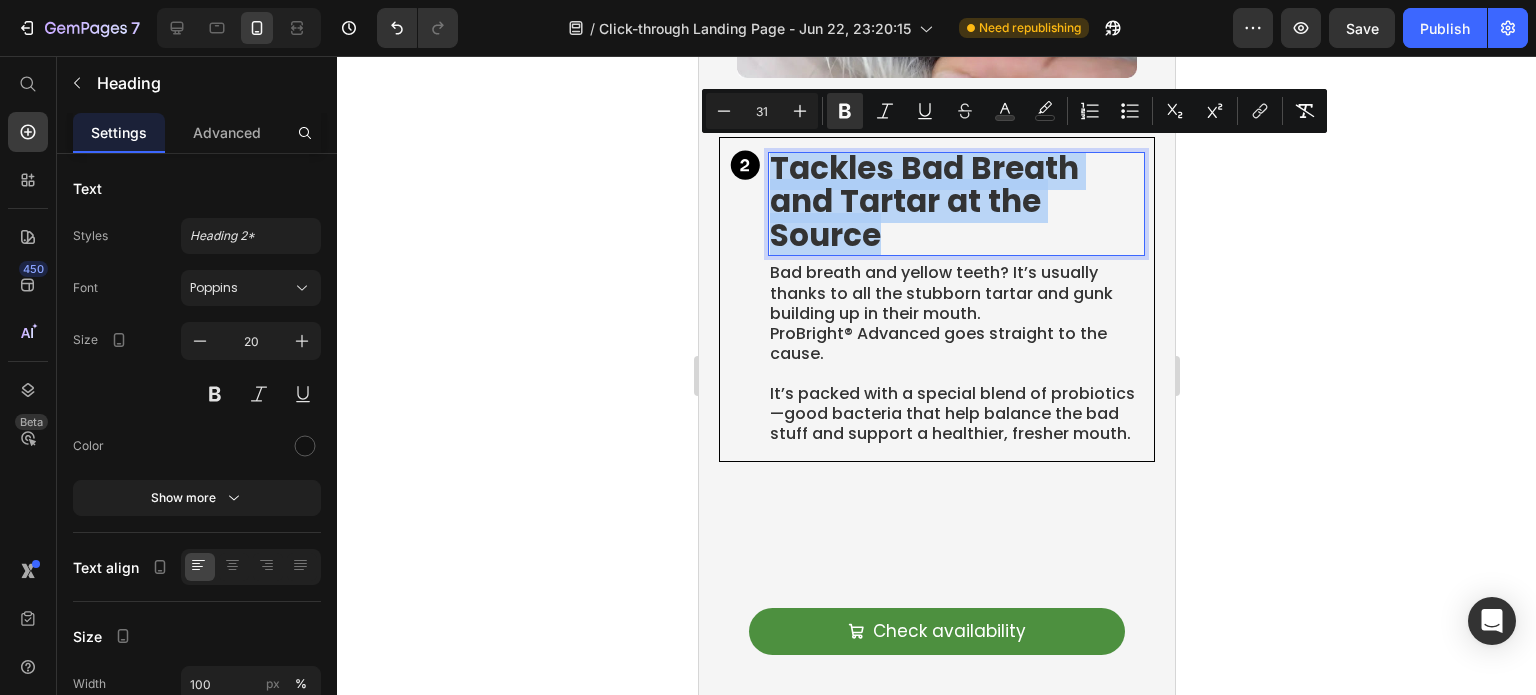 click on "Tackles Bad Breath and Tartar at the Source" at bounding box center (923, 201) 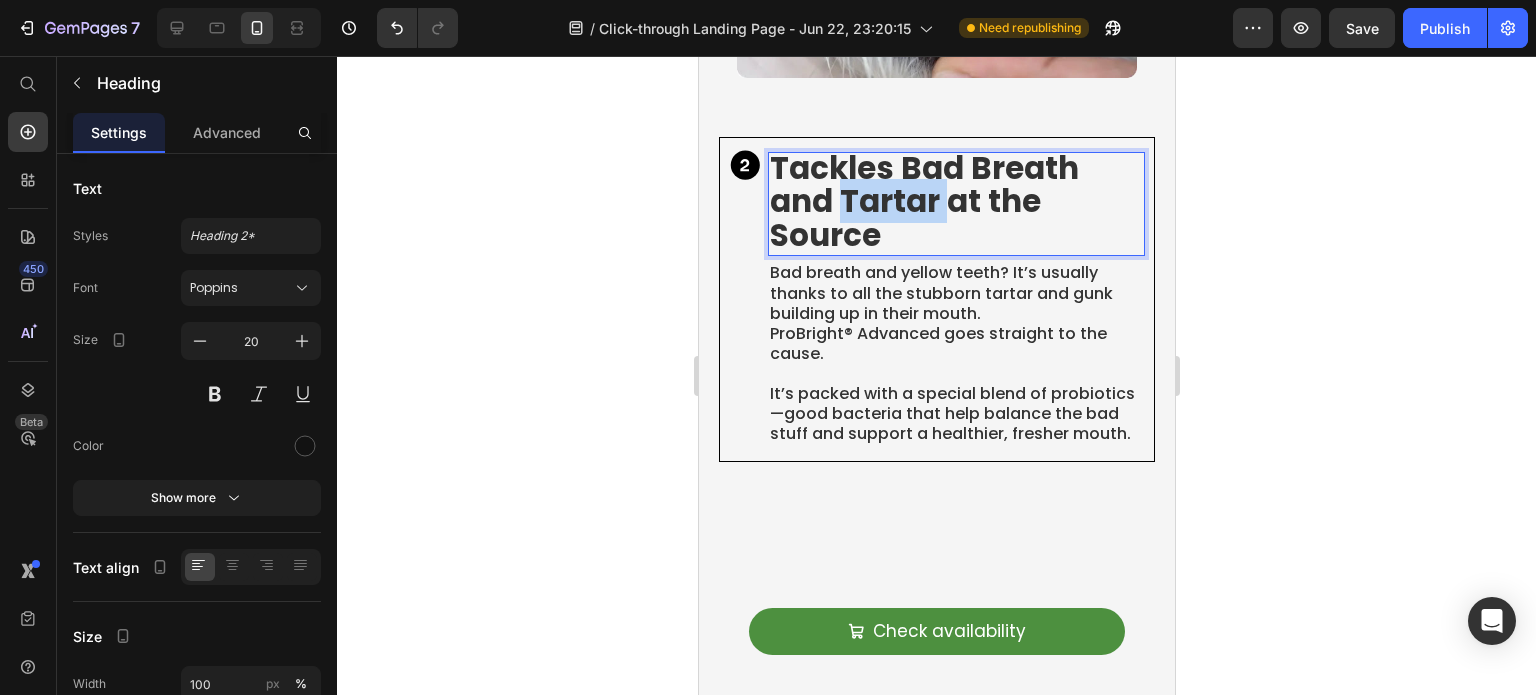 click on "Tackles Bad Breath and Tartar at the Source" at bounding box center (923, 201) 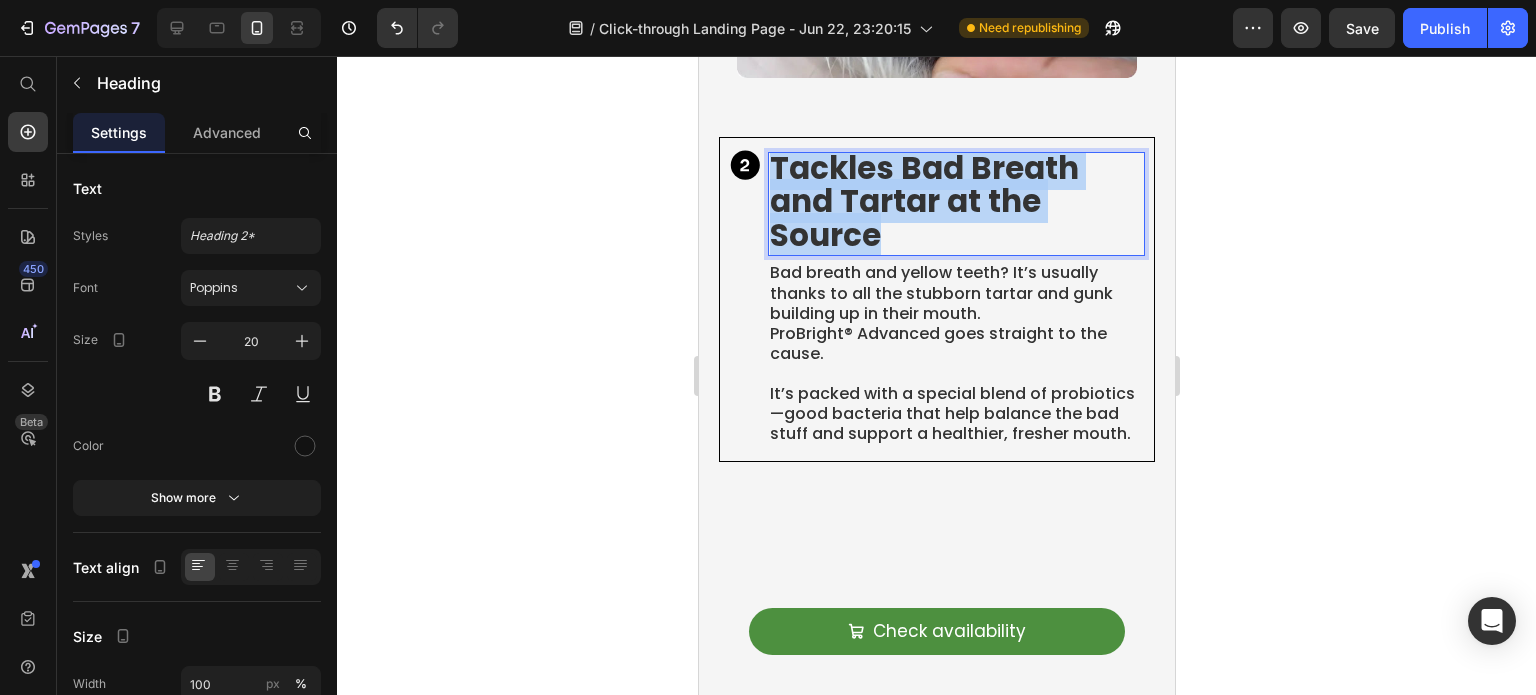 click on "Tackles Bad Breath and Tartar at the Source" at bounding box center [923, 201] 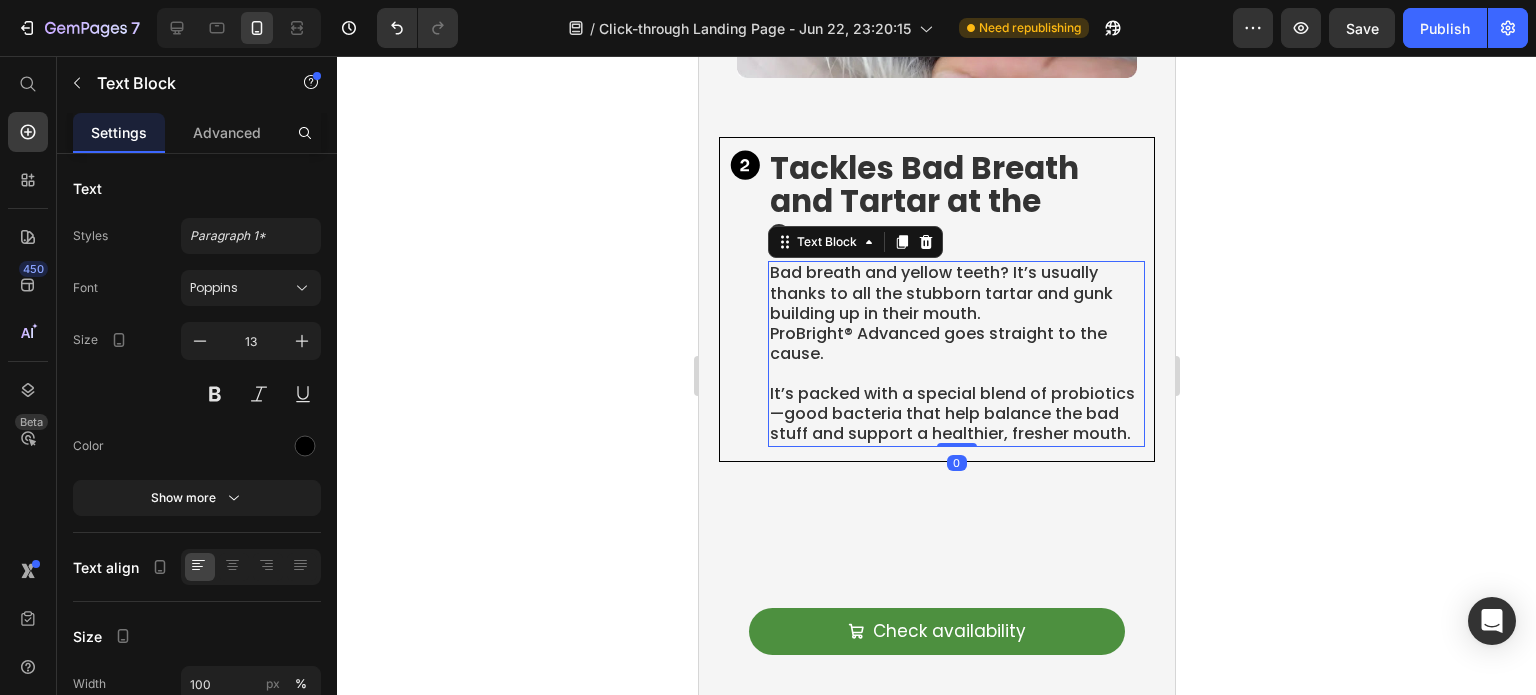 click on "Bad breath and yellow teeth? It’s usually thanks to all the stubborn tartar and gunk building up in their mouth." at bounding box center [940, 292] 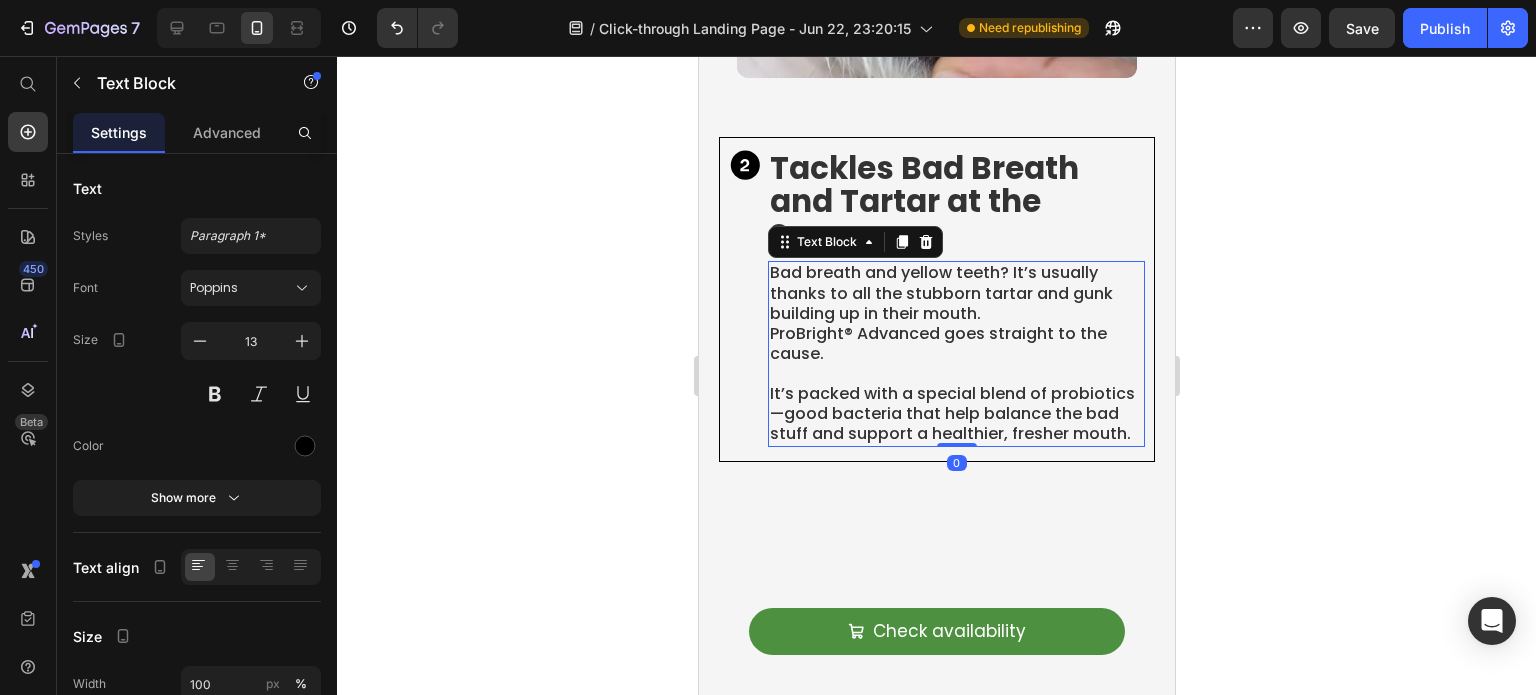 click on "Bad breath and yellow teeth? It’s usually thanks to all the stubborn tartar and gunk building up in their mouth." at bounding box center [940, 292] 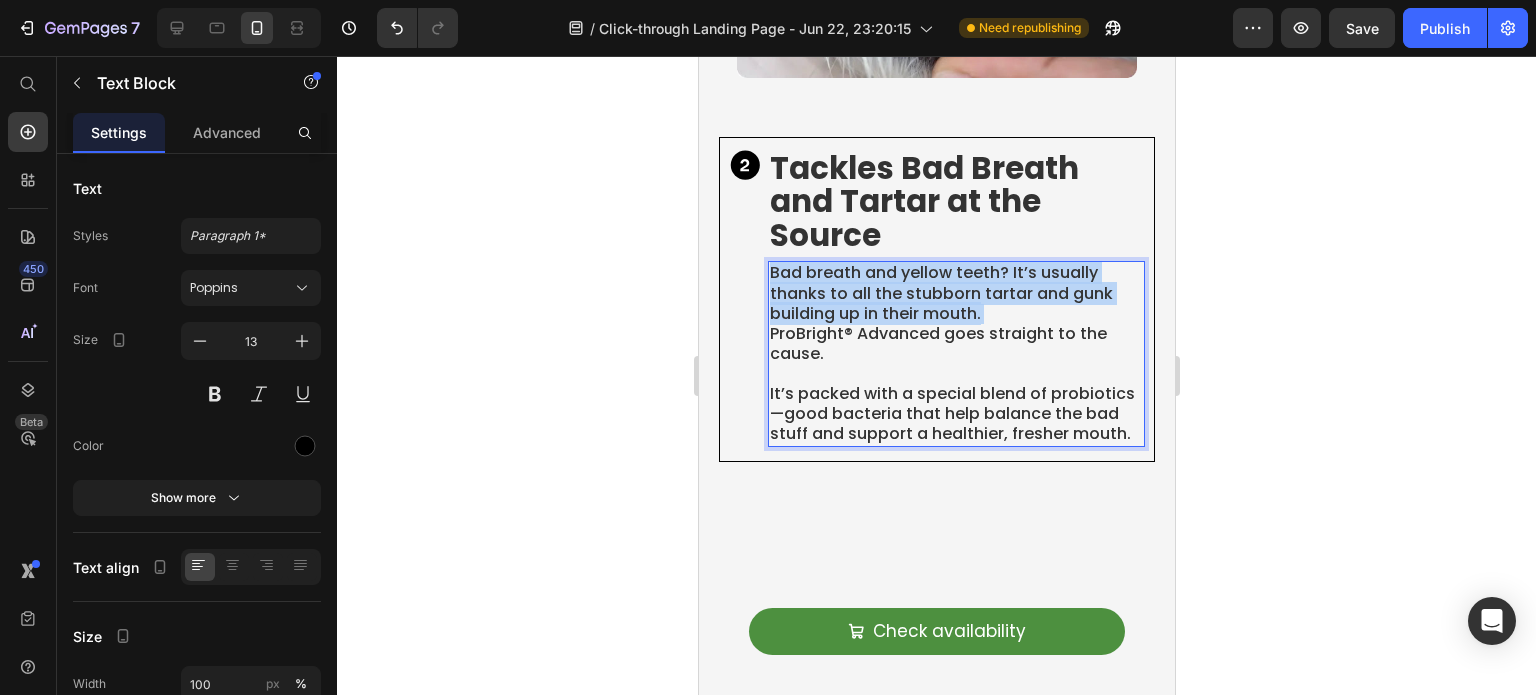 click on "Bad breath and yellow teeth? It’s usually thanks to all the stubborn tartar and gunk building up in their mouth." at bounding box center [940, 292] 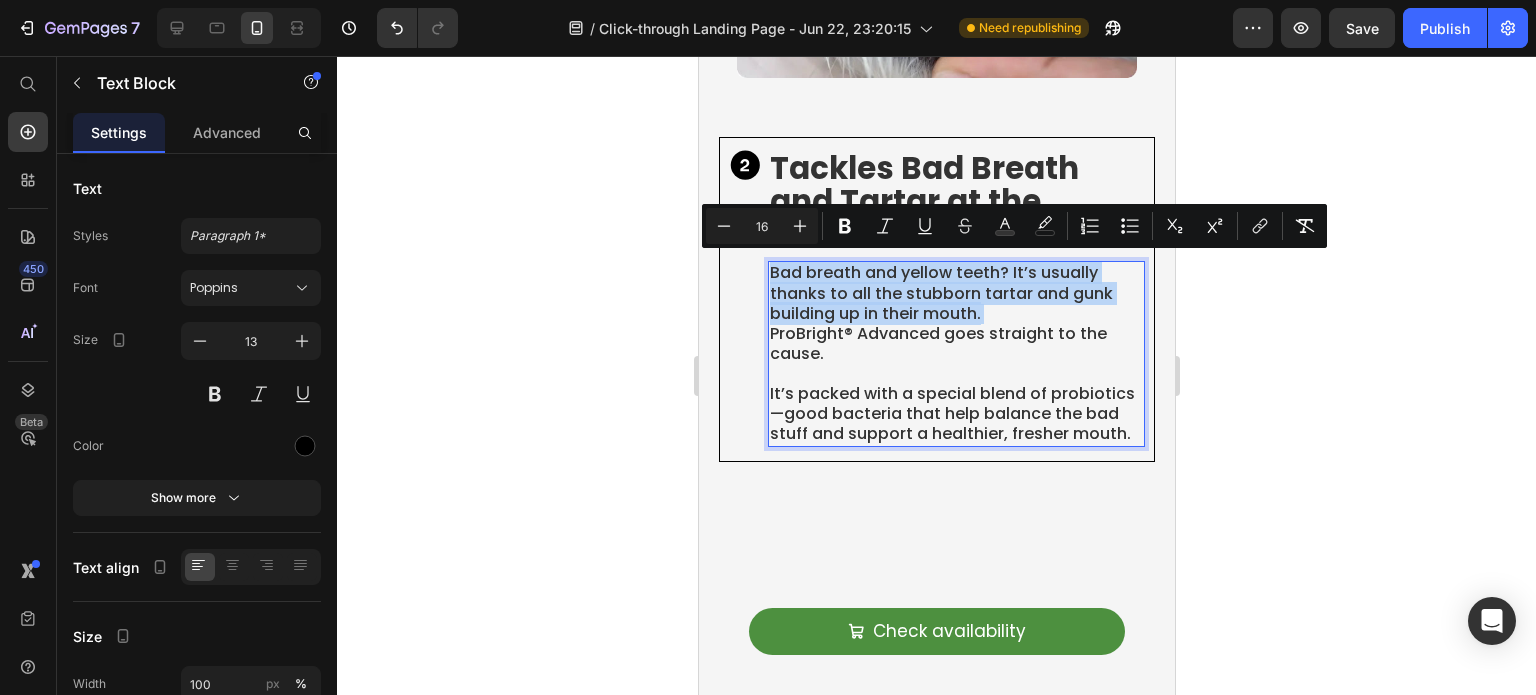 click on "Bad breath and yellow teeth? It’s usually thanks to all the stubborn tartar and gunk building up in their mouth." at bounding box center [940, 292] 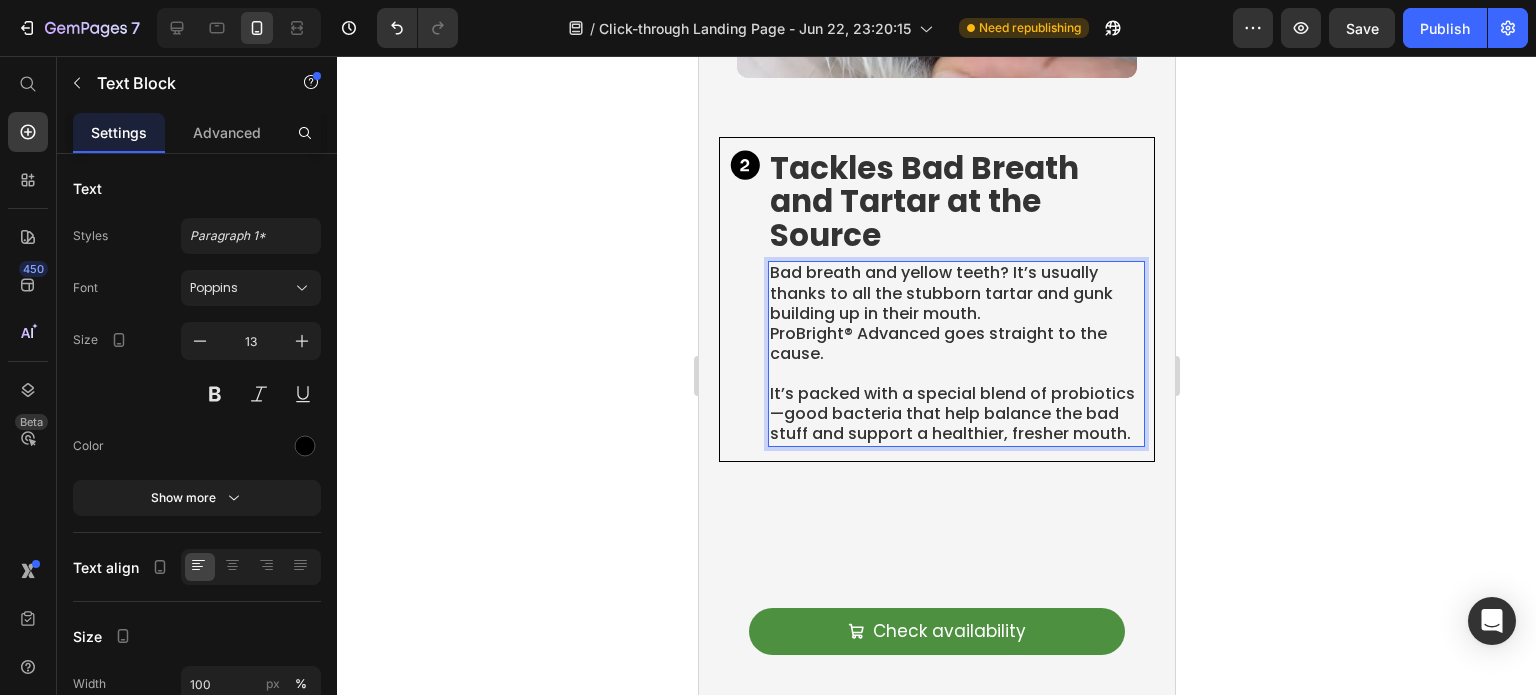 click on "It’s packed with a special blend of probiotics—good bacteria that help balance the bad stuff and support a healthier, fresher mouth." at bounding box center [951, 413] 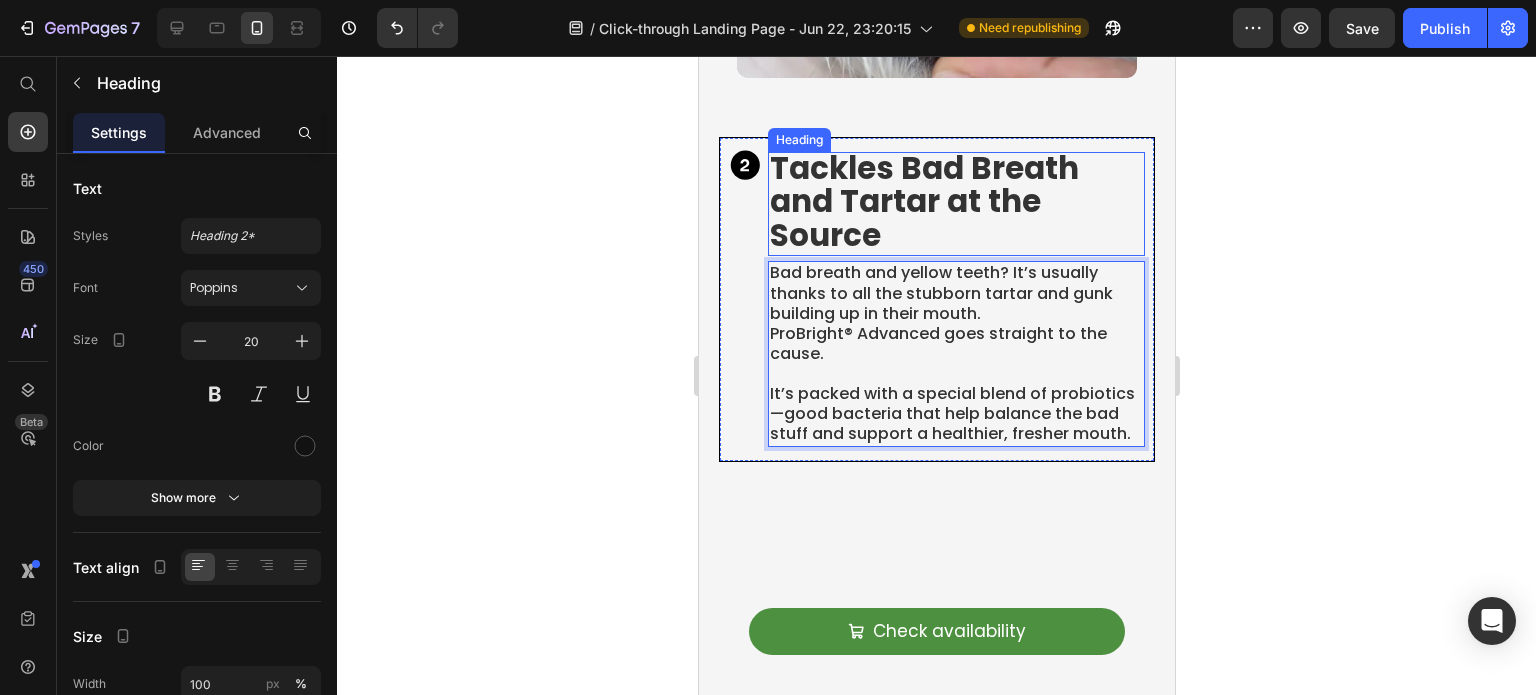 click on "Tackles Bad Breath and Tartar at the Source" at bounding box center (923, 201) 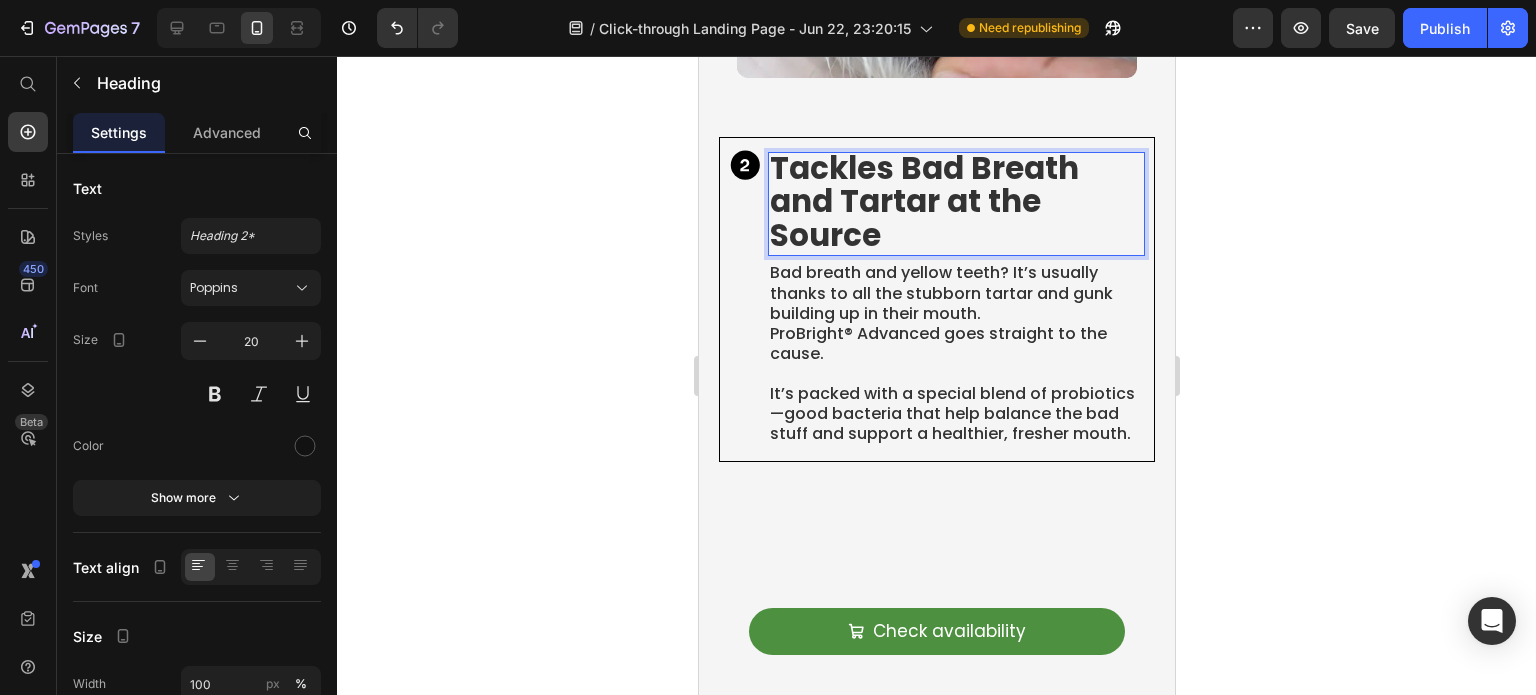 click on "Tackles Bad Breath and Tartar at the Source" at bounding box center (923, 201) 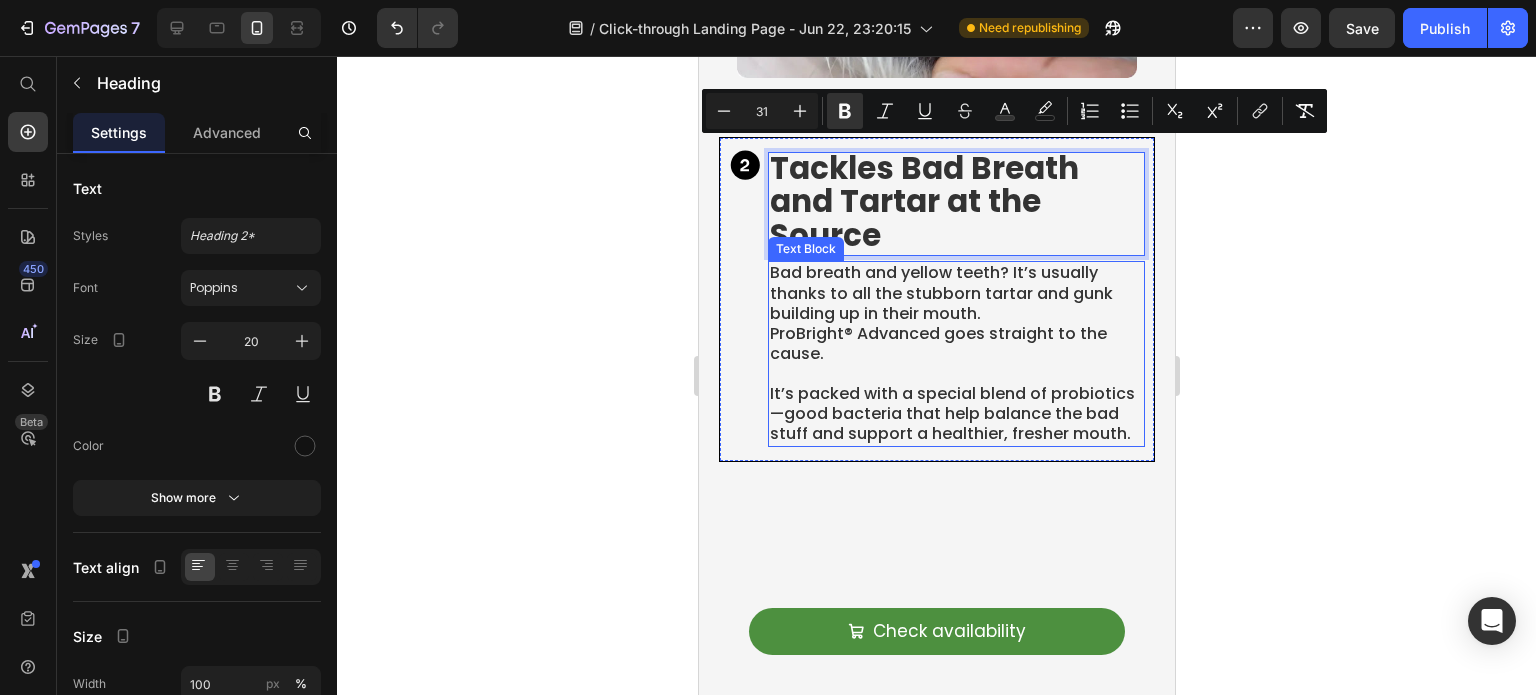 click on "Bad breath and yellow teeth? It’s usually thanks to all the stubborn tartar and gunk building up in their mouth." at bounding box center (940, 292) 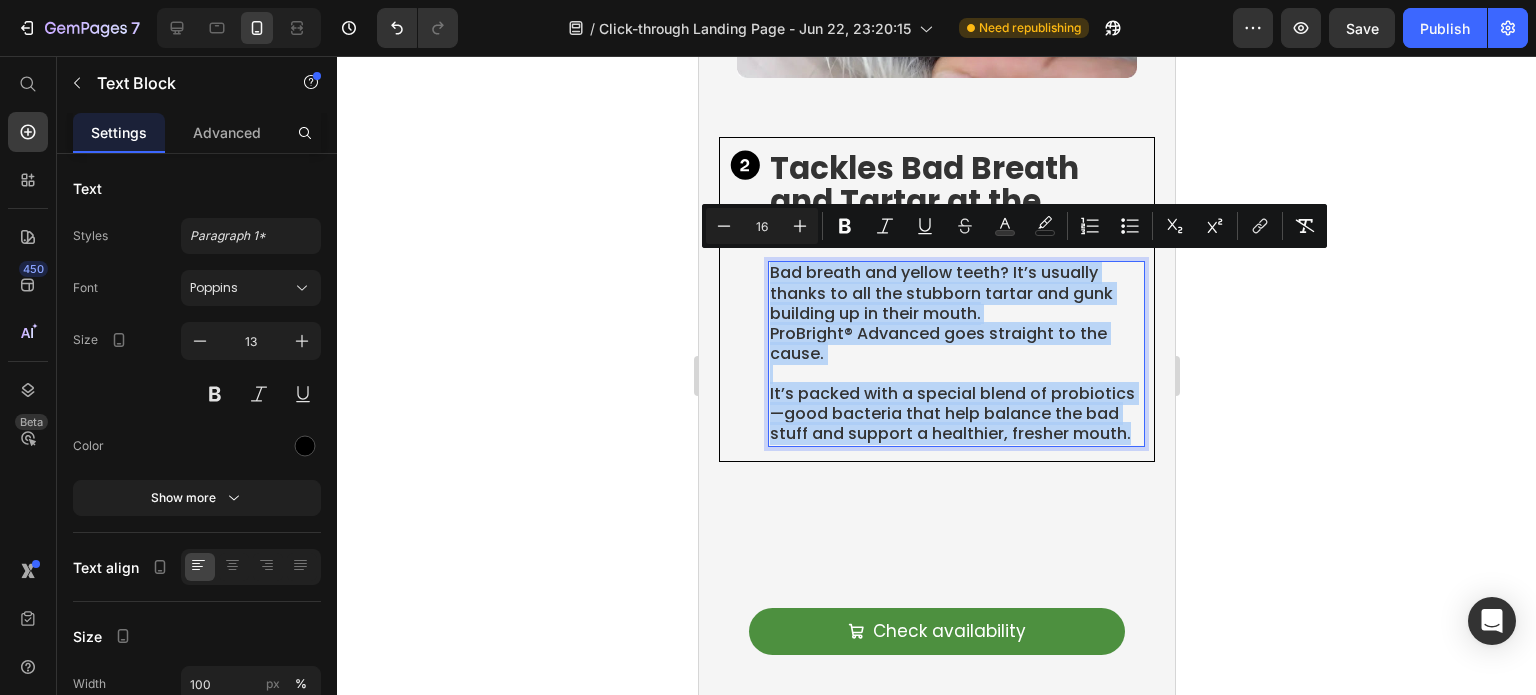 drag, startPoint x: 800, startPoint y: 294, endPoint x: 938, endPoint y: 439, distance: 200.17242 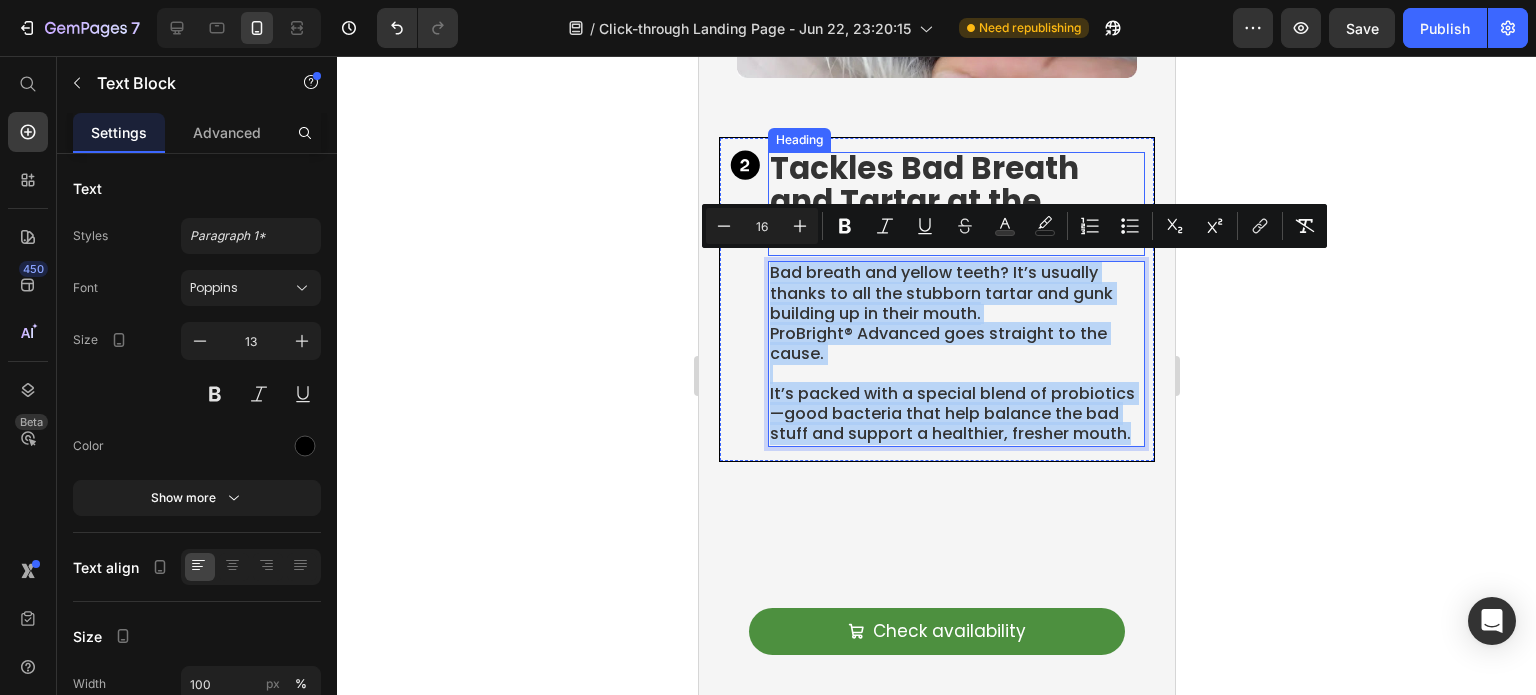 click on "Tackles Bad Breath and Tartar at the Source" at bounding box center [923, 201] 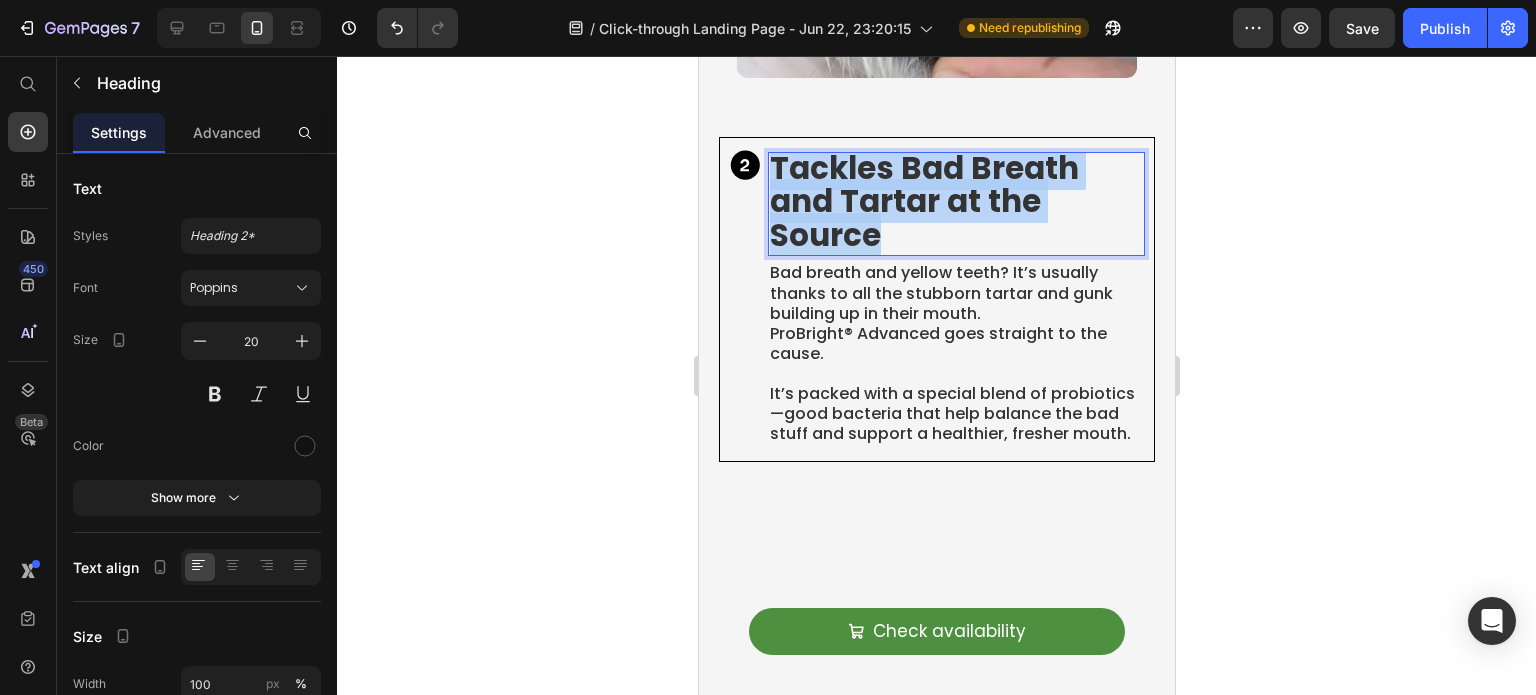 click on "Tackles Bad Breath and Tartar at the Source" at bounding box center [923, 201] 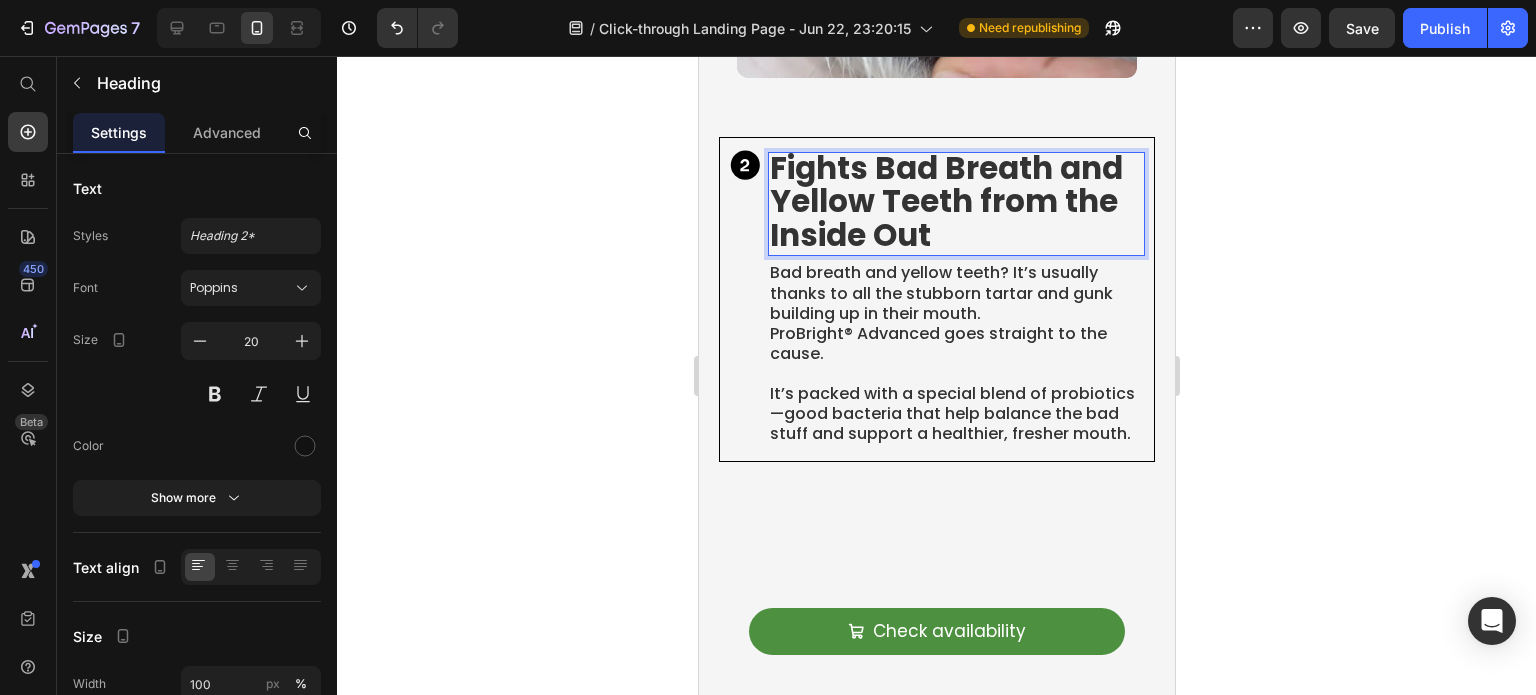 scroll, scrollTop: 1, scrollLeft: 0, axis: vertical 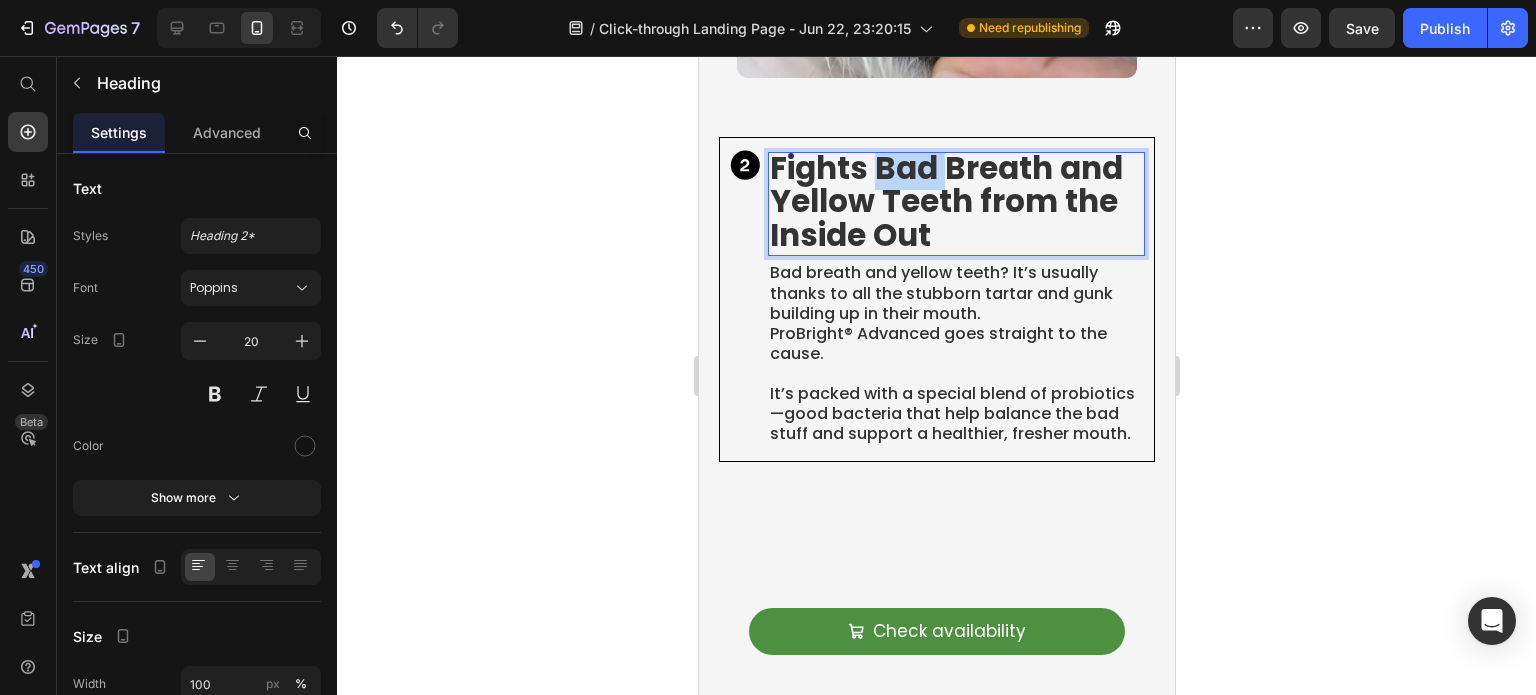 click on "Fights Bad Breath and Yellow Teeth from the Inside Out" at bounding box center (945, 201) 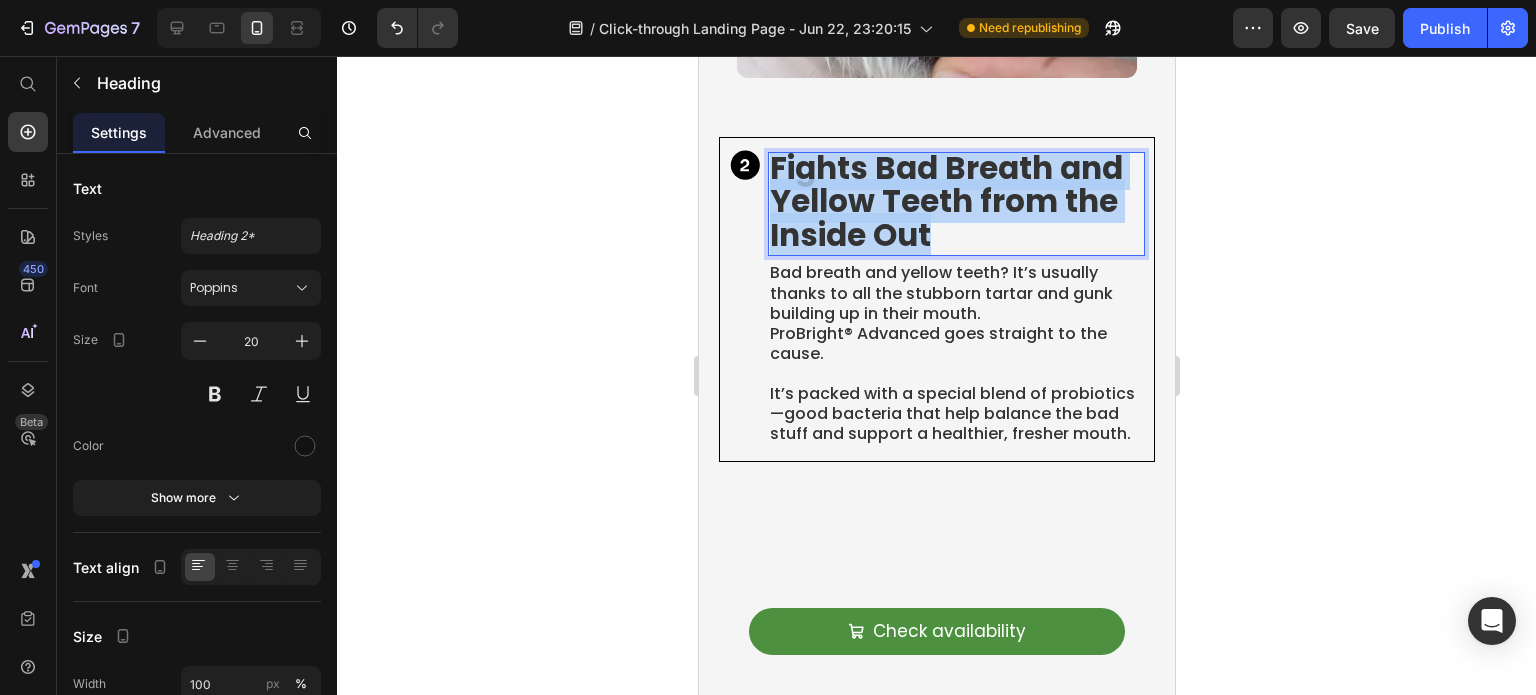 click on "Fights Bad Breath and Yellow Teeth from the Inside Out" at bounding box center [945, 201] 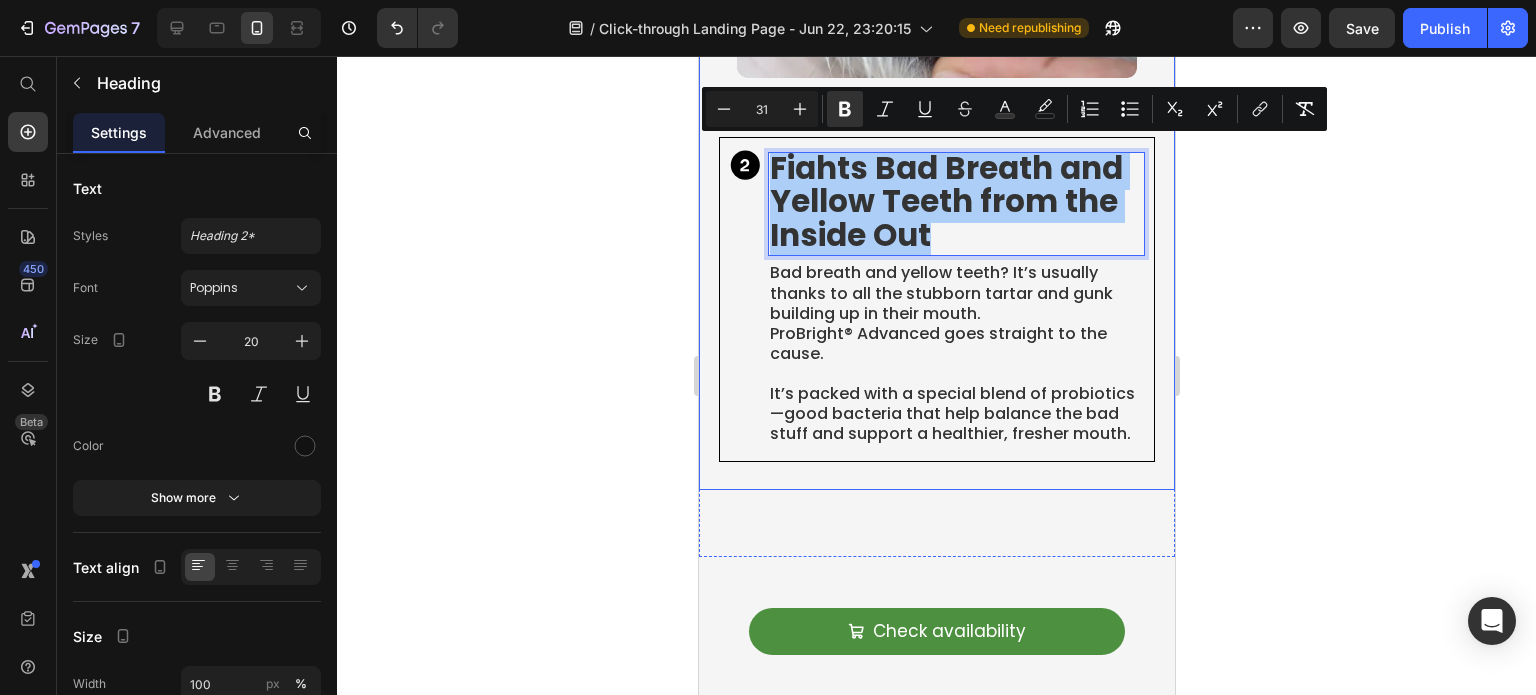 click 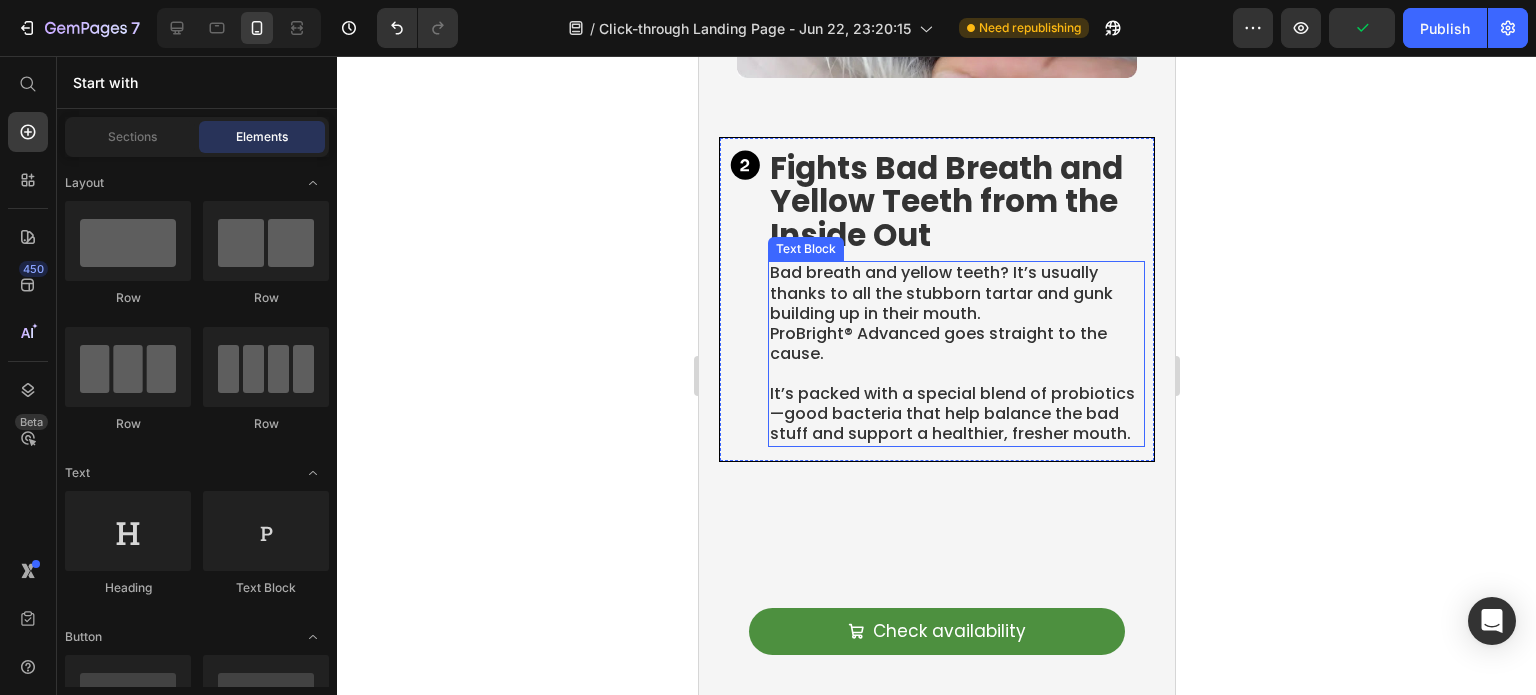 click on "Bad breath and yellow teeth? It’s usually thanks to all the stubborn tartar and gunk building up in their mouth." at bounding box center (940, 292) 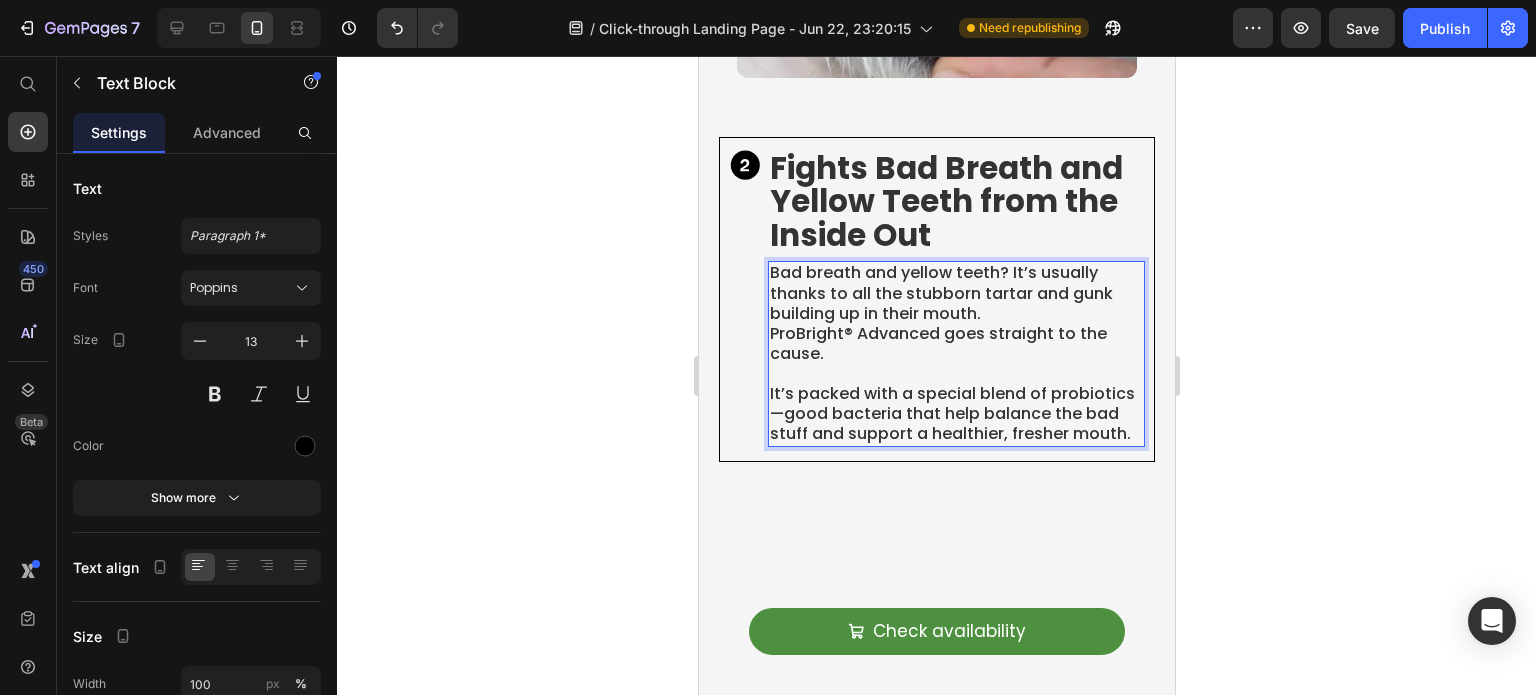 click on "Bad breath and yellow teeth? It’s usually thanks to all the stubborn tartar and gunk building up in their mouth." at bounding box center [940, 292] 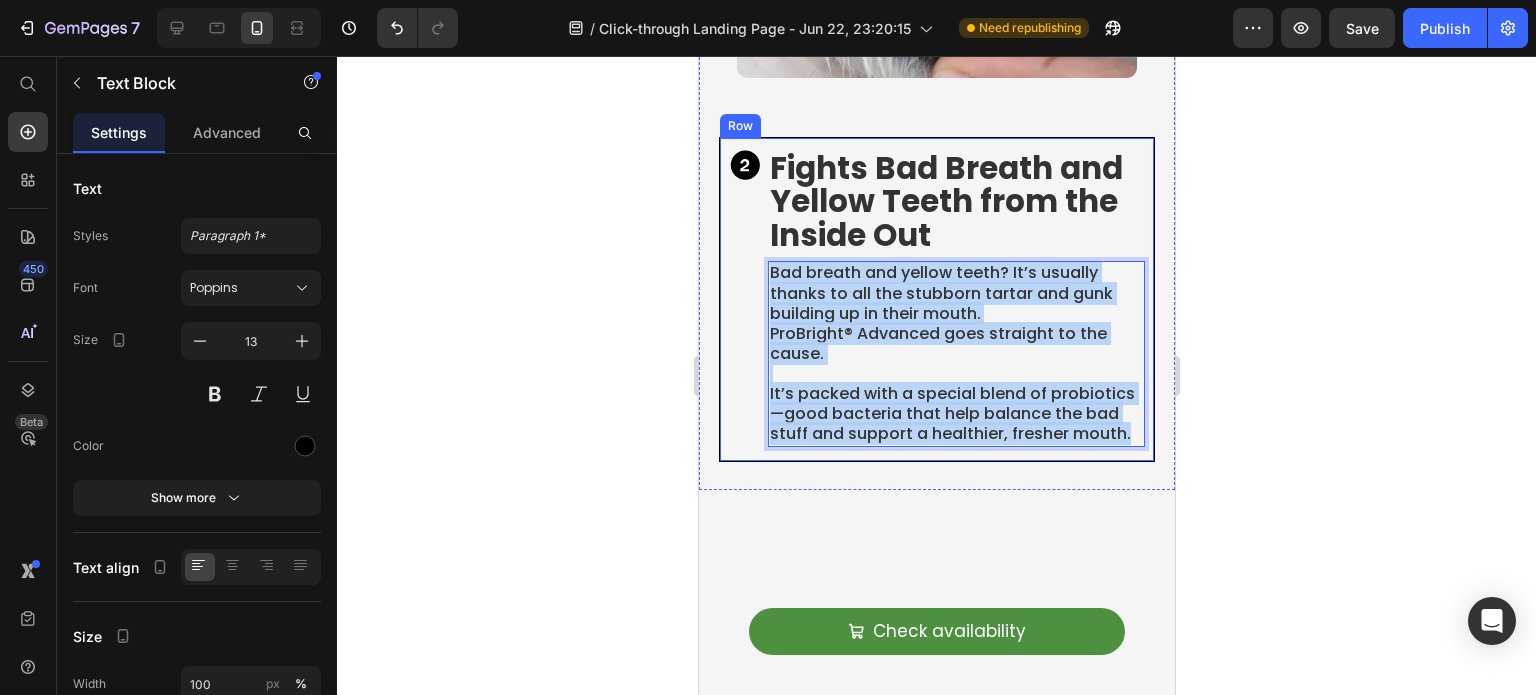 drag, startPoint x: 788, startPoint y: 258, endPoint x: 1133, endPoint y: 436, distance: 388.2126 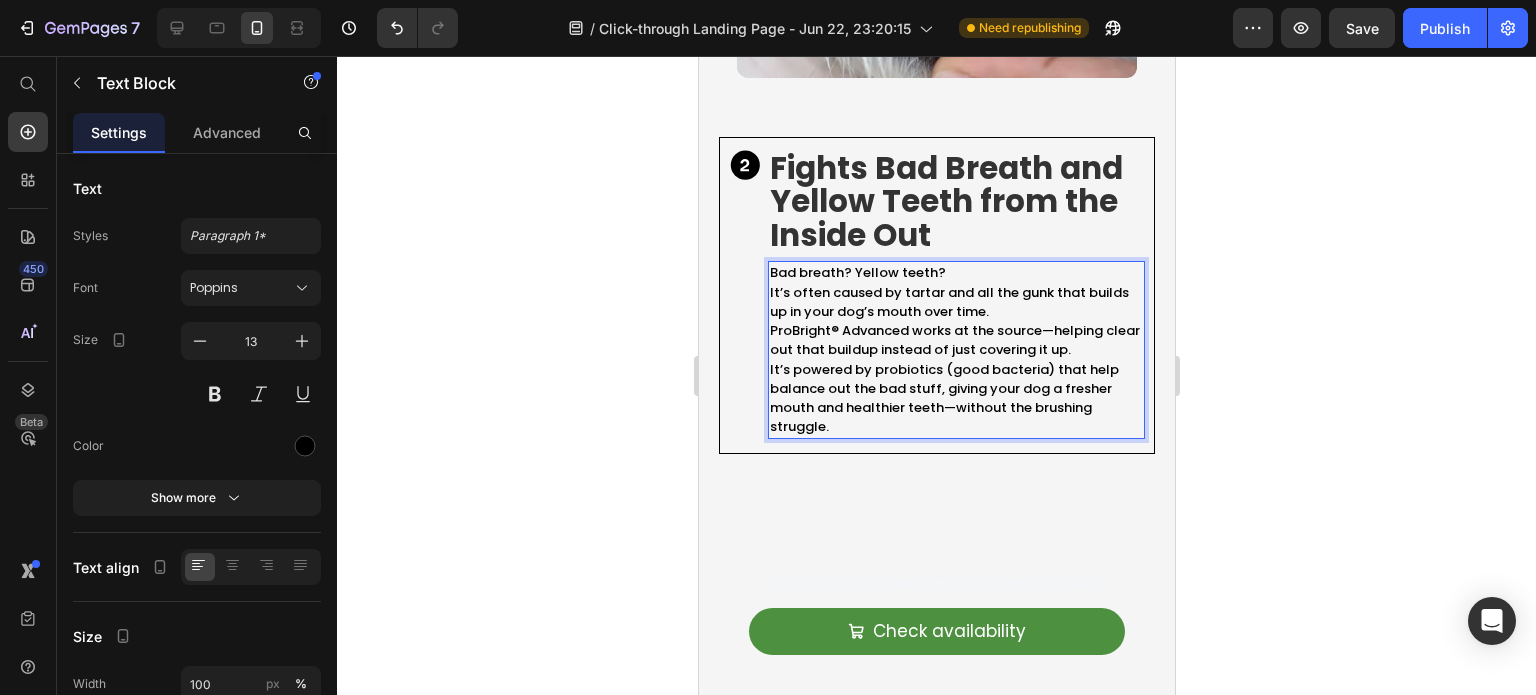 click on "Bad breath? Yellow teeth? It’s often caused by tartar and all the gunk that builds up in your dog’s mouth over time." at bounding box center [955, 292] 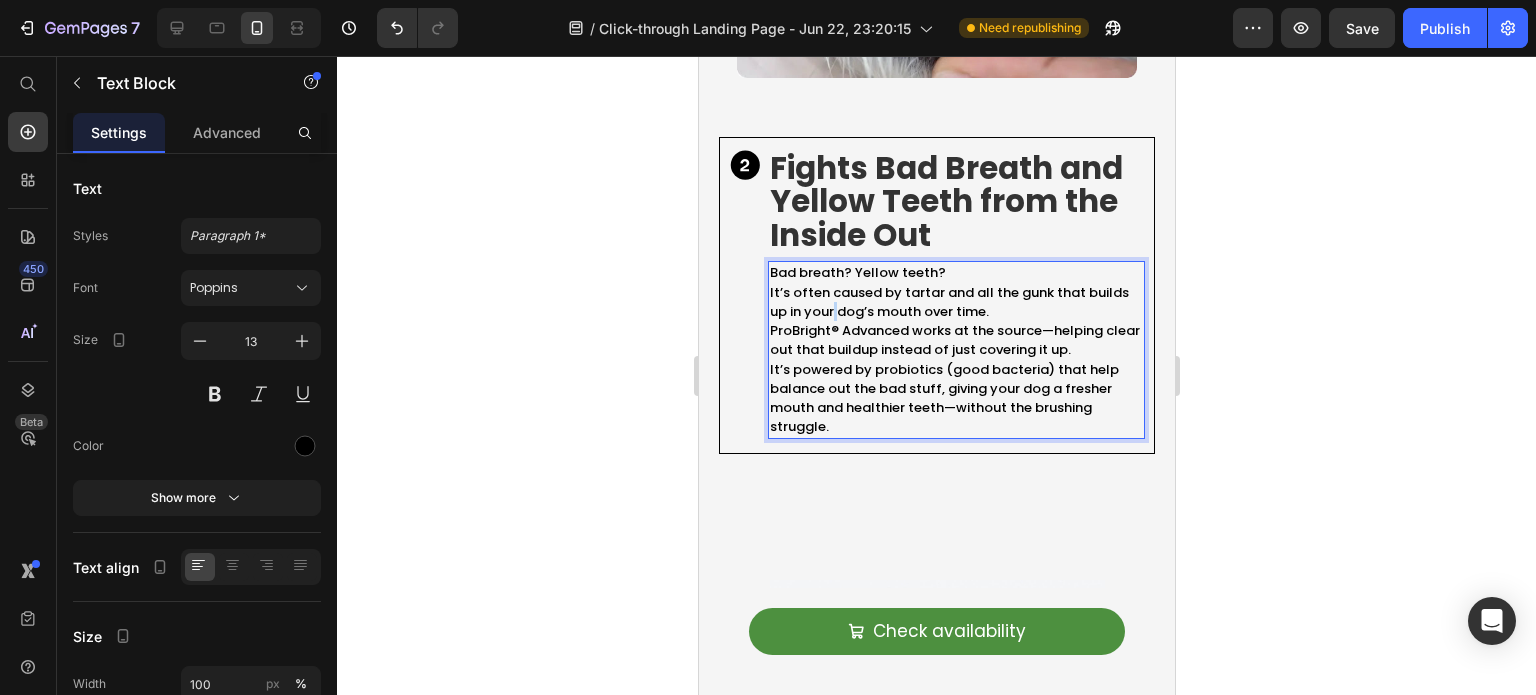 click on "Bad breath? Yellow teeth? It’s often caused by tartar and all the gunk that builds up in your dog’s mouth over time." at bounding box center [955, 292] 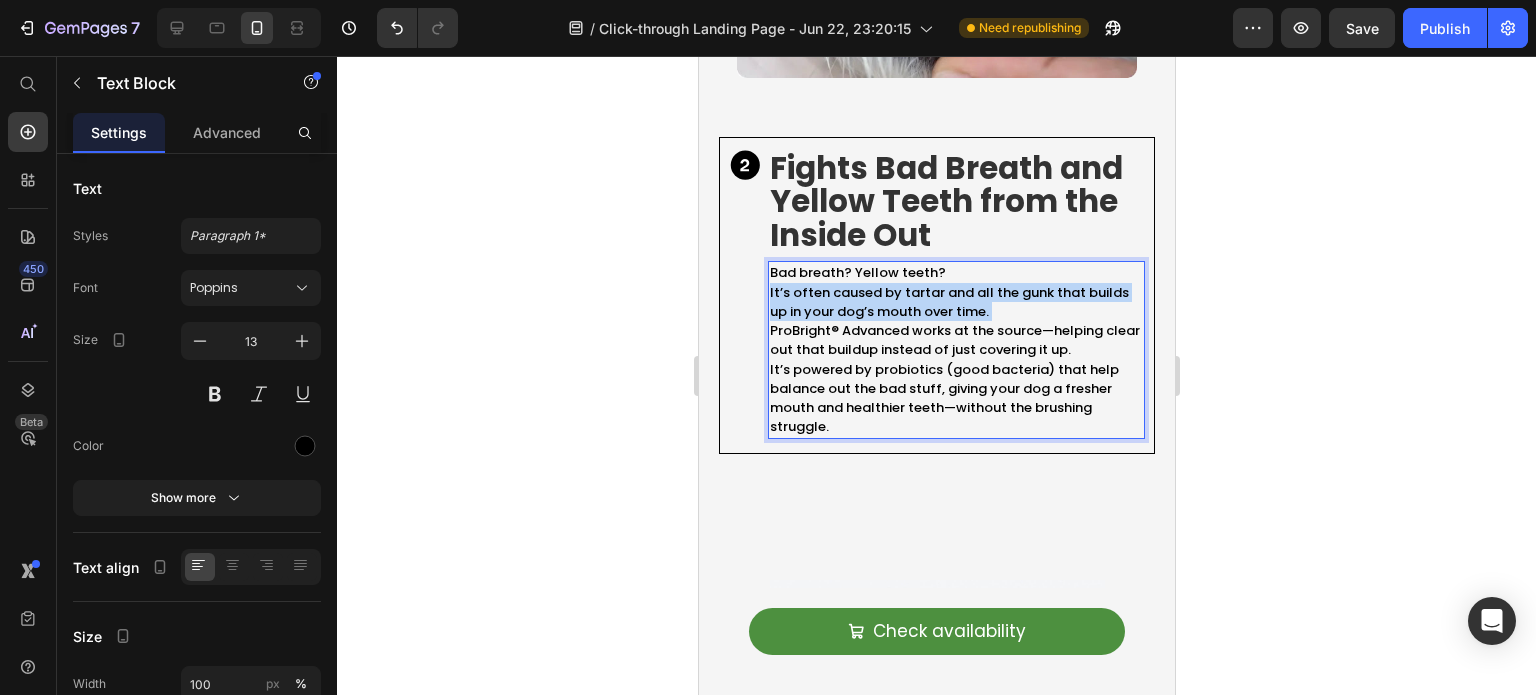 click on "Bad breath? Yellow teeth? It’s often caused by tartar and all the gunk that builds up in your dog’s mouth over time." at bounding box center (955, 292) 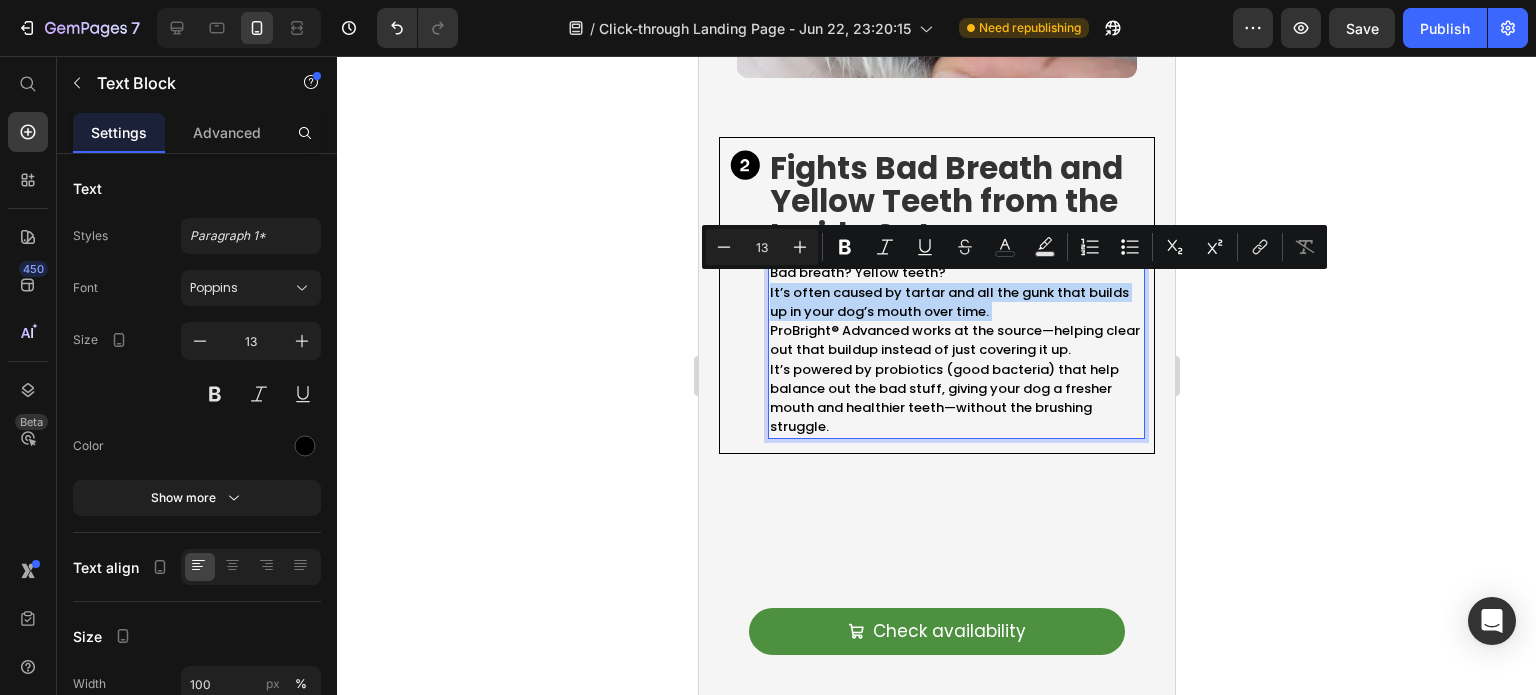 click on "Bad breath? Yellow teeth? It’s often caused by tartar and all the gunk that builds up in your dog’s mouth over time." at bounding box center (955, 292) 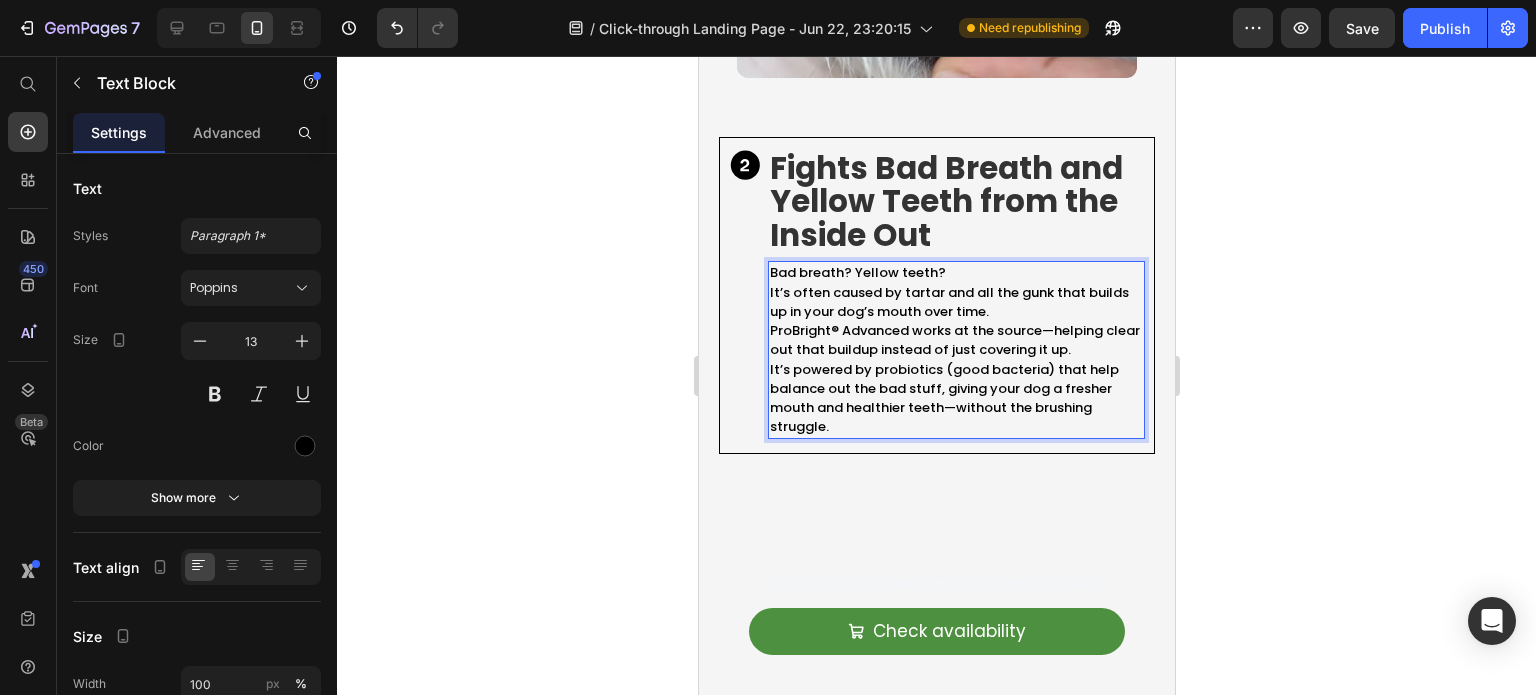 click on "It’s powered by probiotics (good bacteria) that help balance out the bad stuff, giving your dog a fresher mouth and healthier teeth—without the brushing struggle." at bounding box center (955, 398) 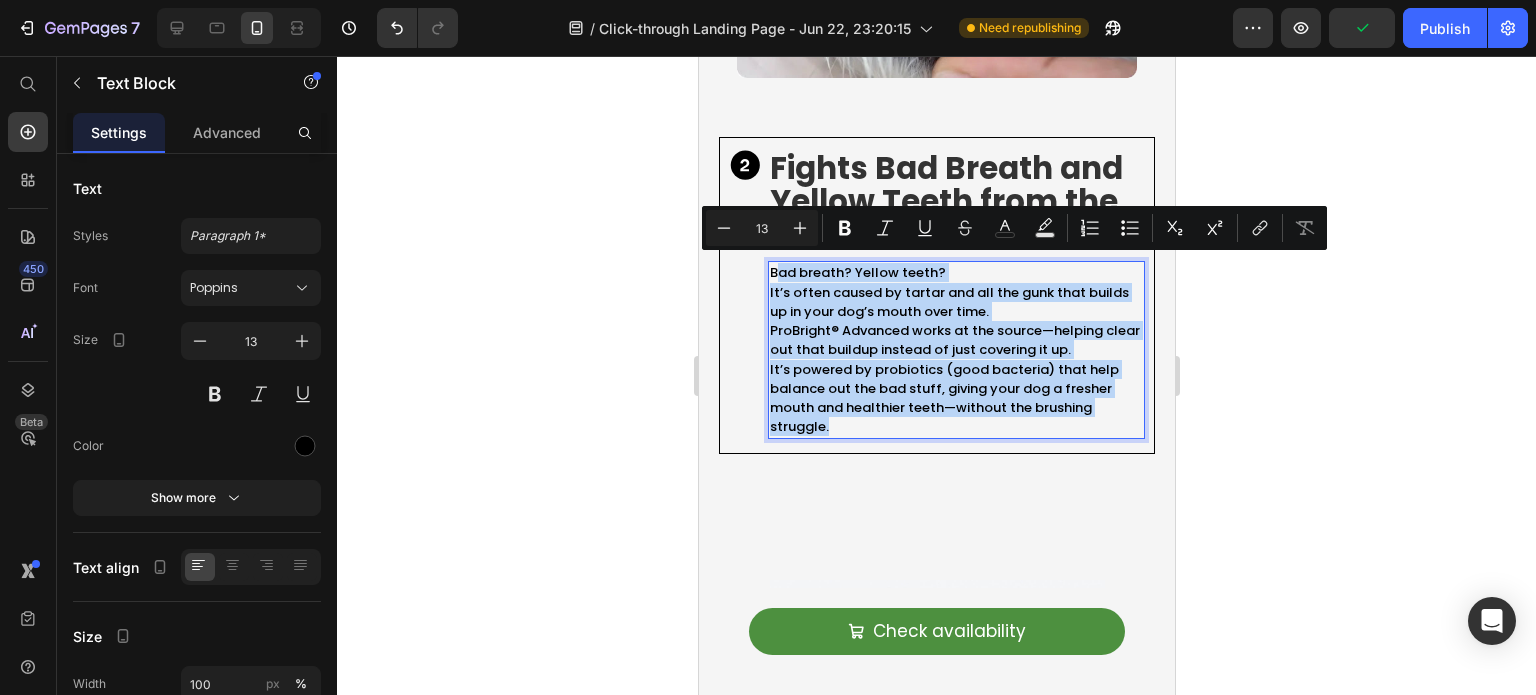 click on "It’s powered by probiotics (good bacteria) that help balance out the bad stuff, giving your dog a fresher mouth and healthier teeth—without the brushing struggle." at bounding box center (955, 398) 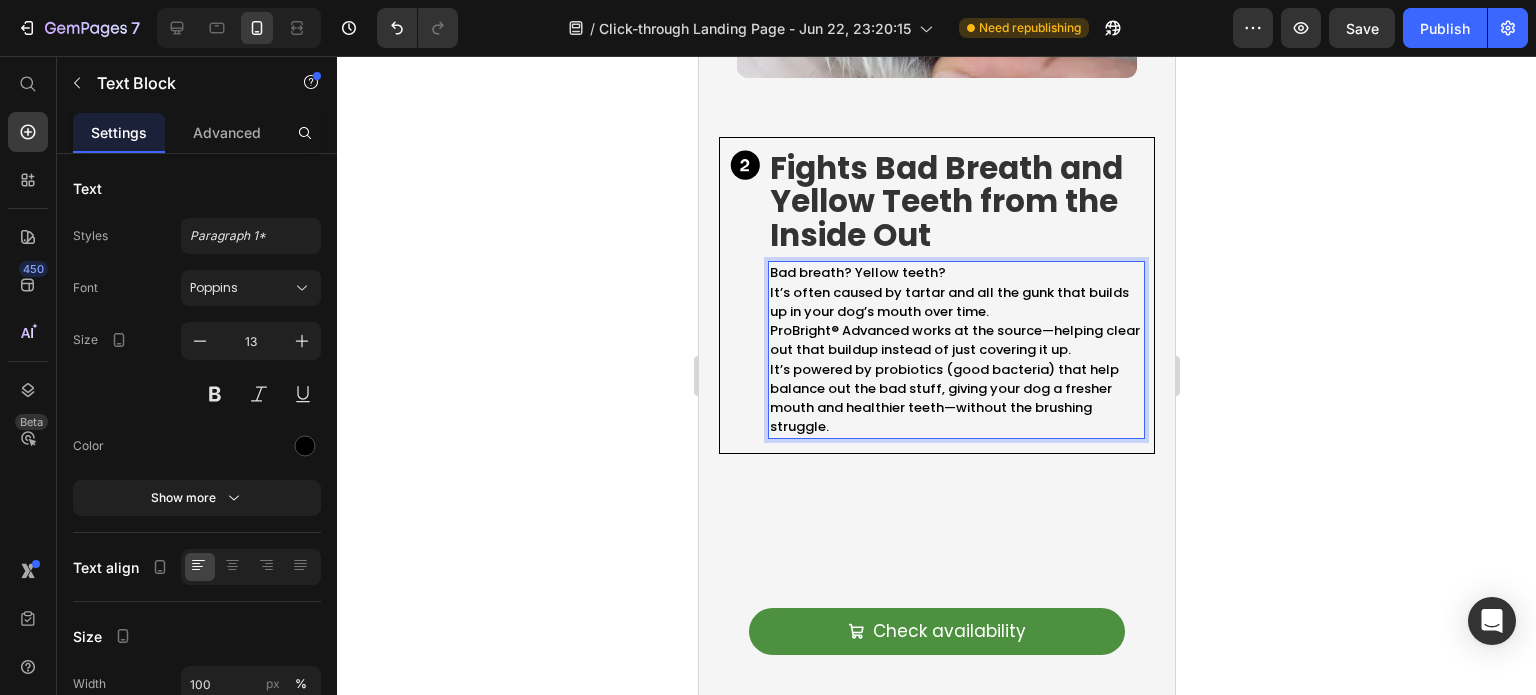 click on "Bad breath? Yellow teeth? It’s often caused by tartar and all the gunk that builds up in your dog’s mouth over time." at bounding box center (955, 292) 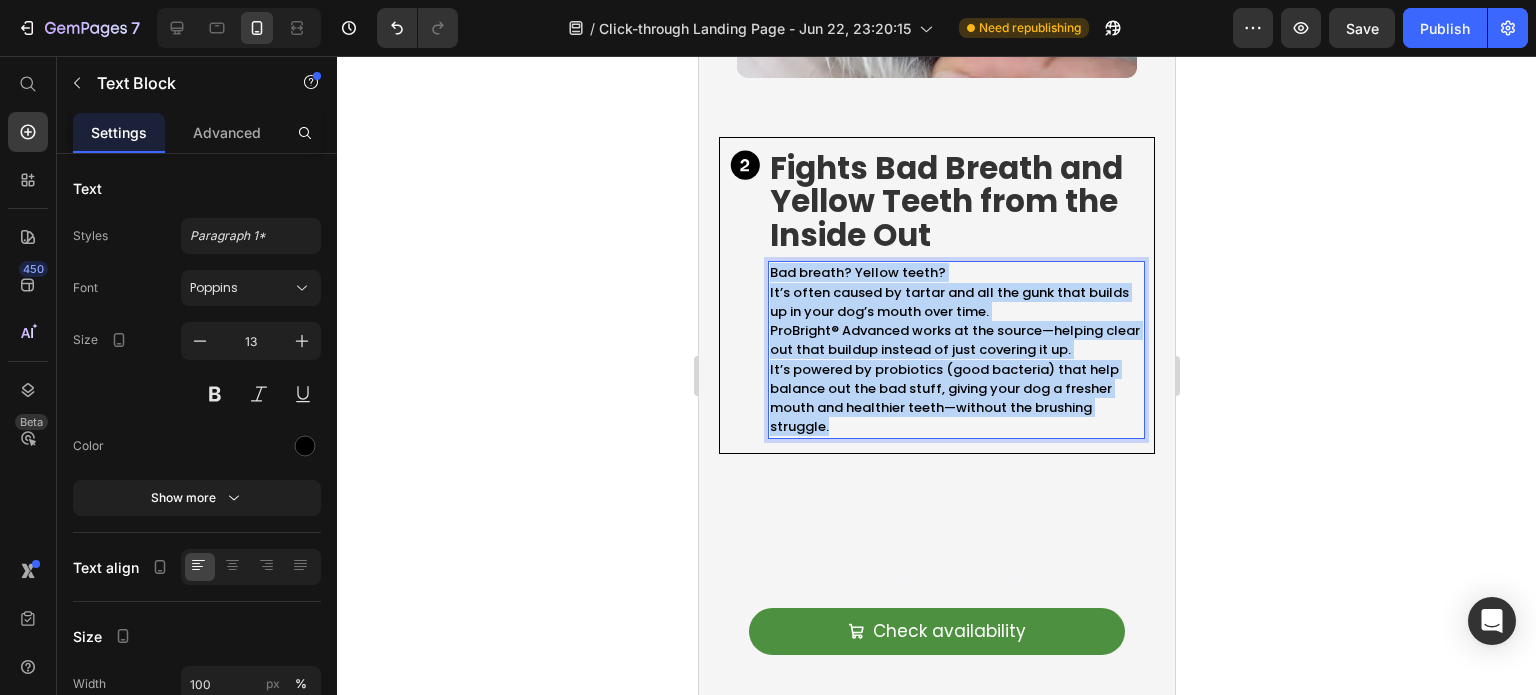 drag, startPoint x: 772, startPoint y: 263, endPoint x: 836, endPoint y: 421, distance: 170.46994 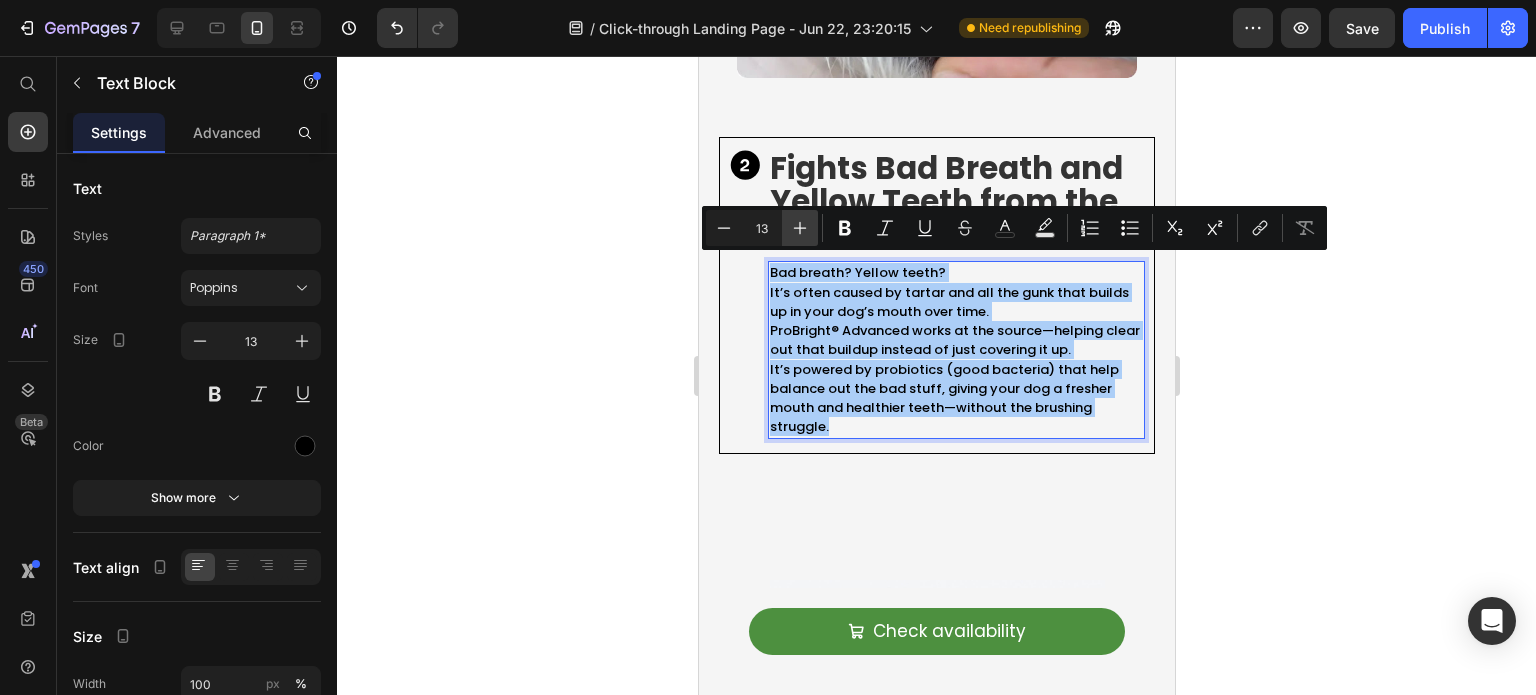 click 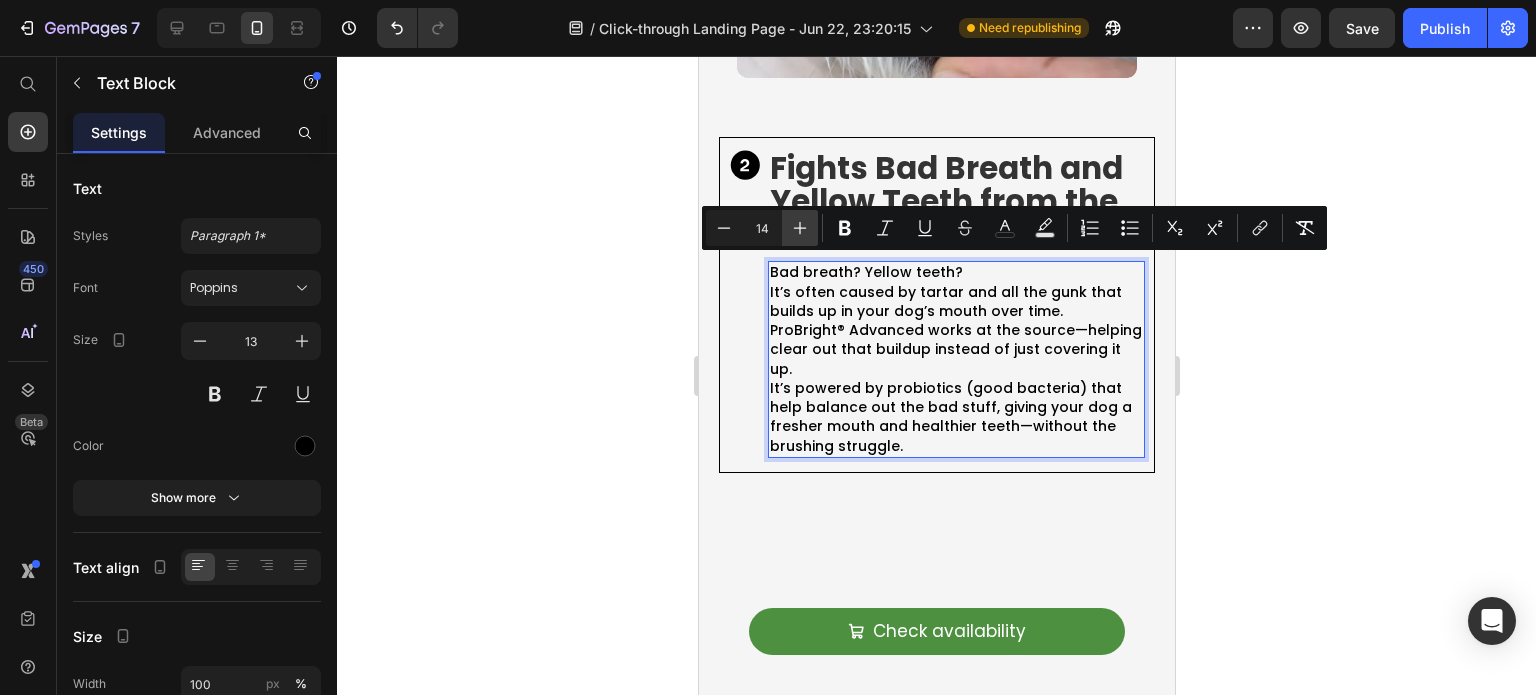 click 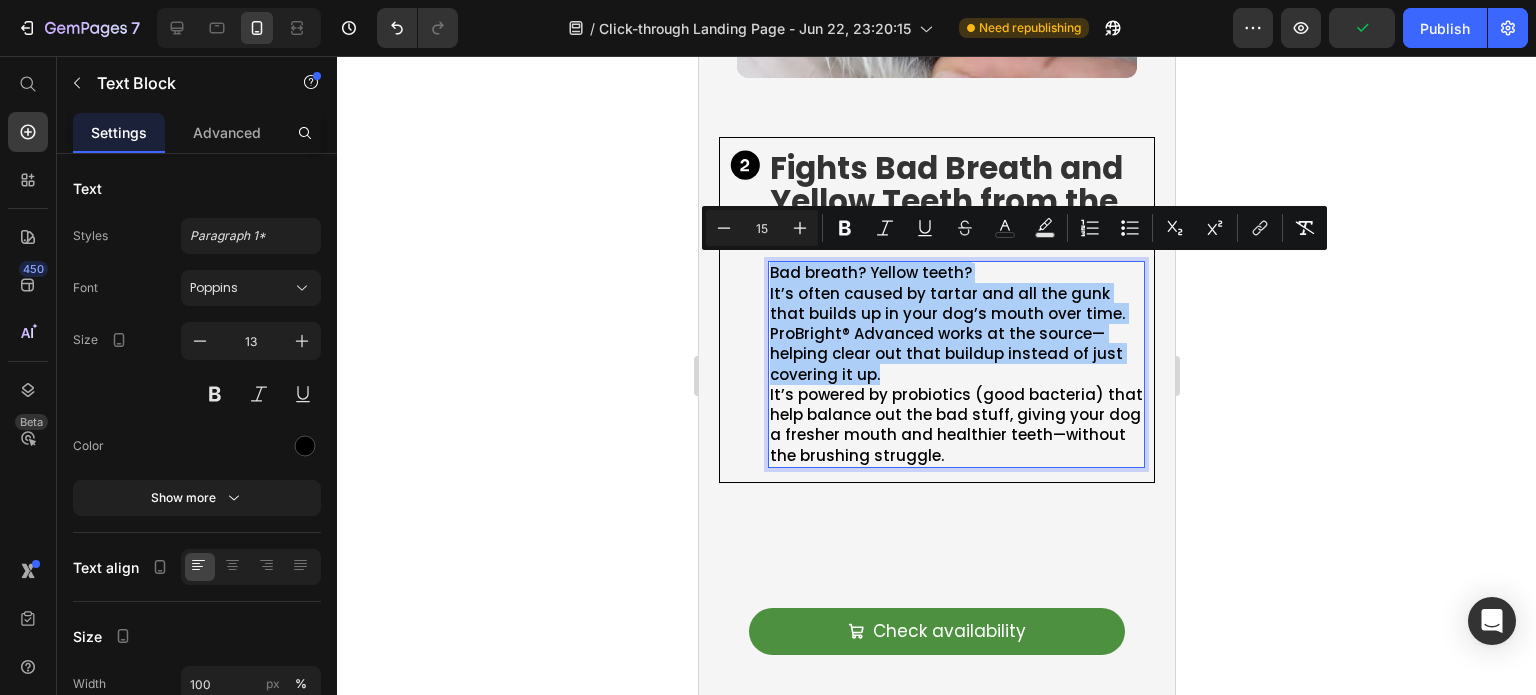 click 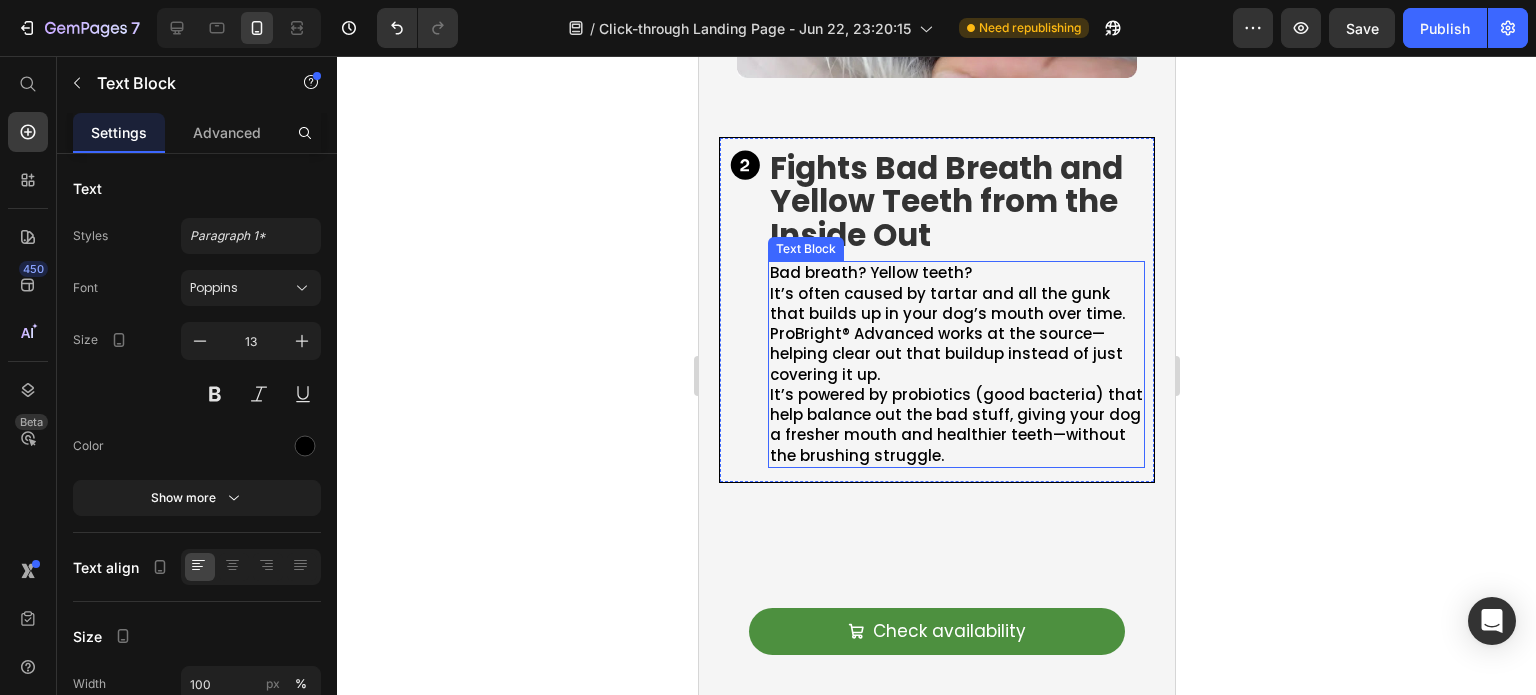 click on "It’s powered by probiotics (good bacteria) that help balance out the bad stuff, giving your dog a fresher mouth and healthier teeth—without the brushing struggle." at bounding box center (955, 425) 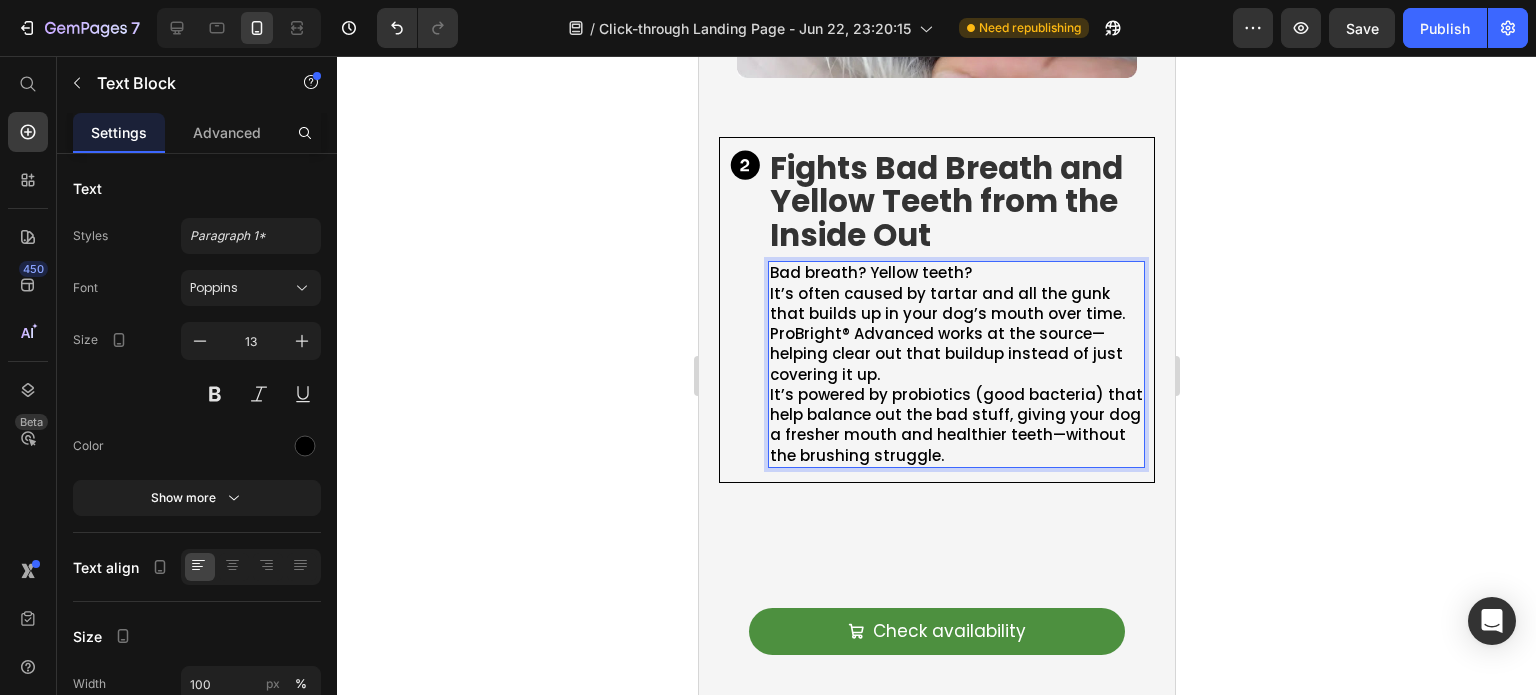 click on "It’s powered by probiotics (good bacteria) that help balance out the bad stuff, giving your dog a fresher mouth and healthier teeth—without the brushing struggle." at bounding box center (955, 425) 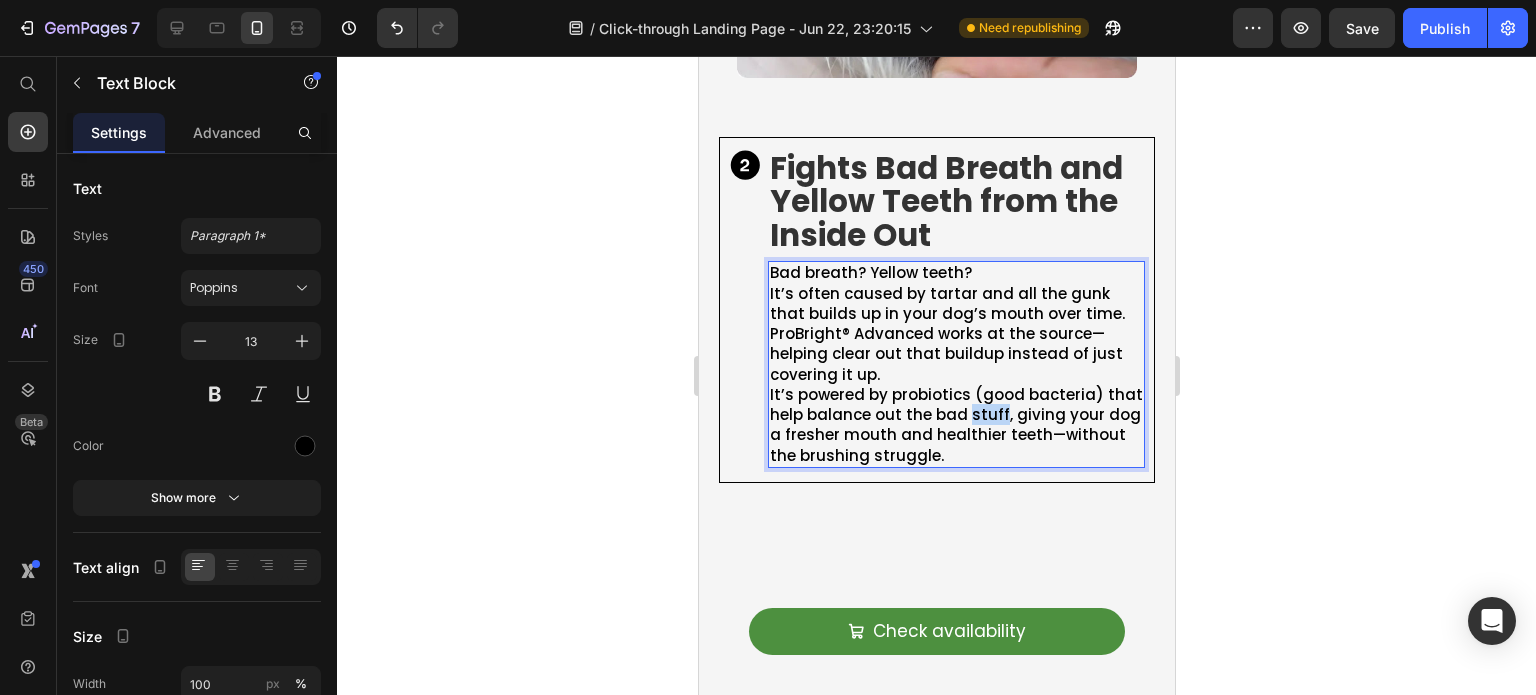 click on "It’s powered by probiotics (good bacteria) that help balance out the bad stuff, giving your dog a fresher mouth and healthier teeth—without the brushing struggle." at bounding box center (955, 425) 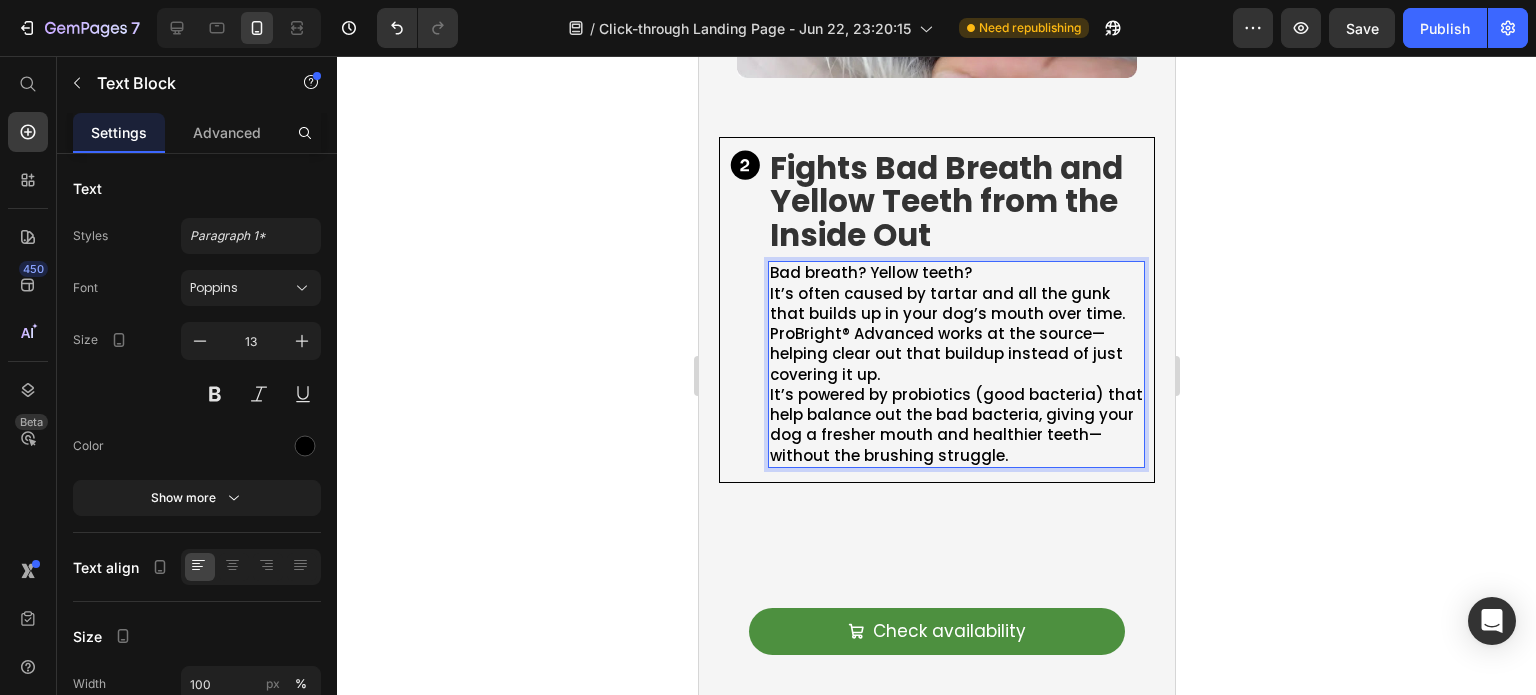 click 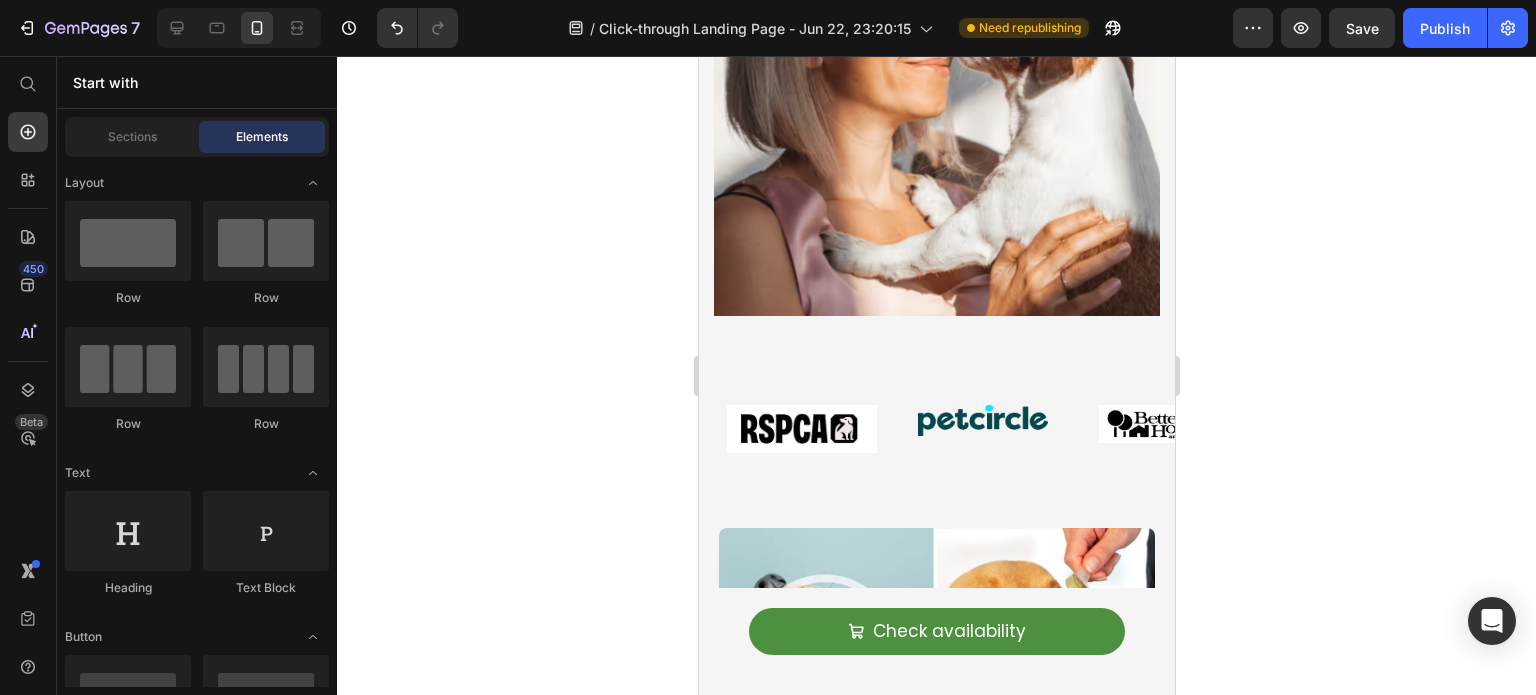 scroll, scrollTop: 0, scrollLeft: 0, axis: both 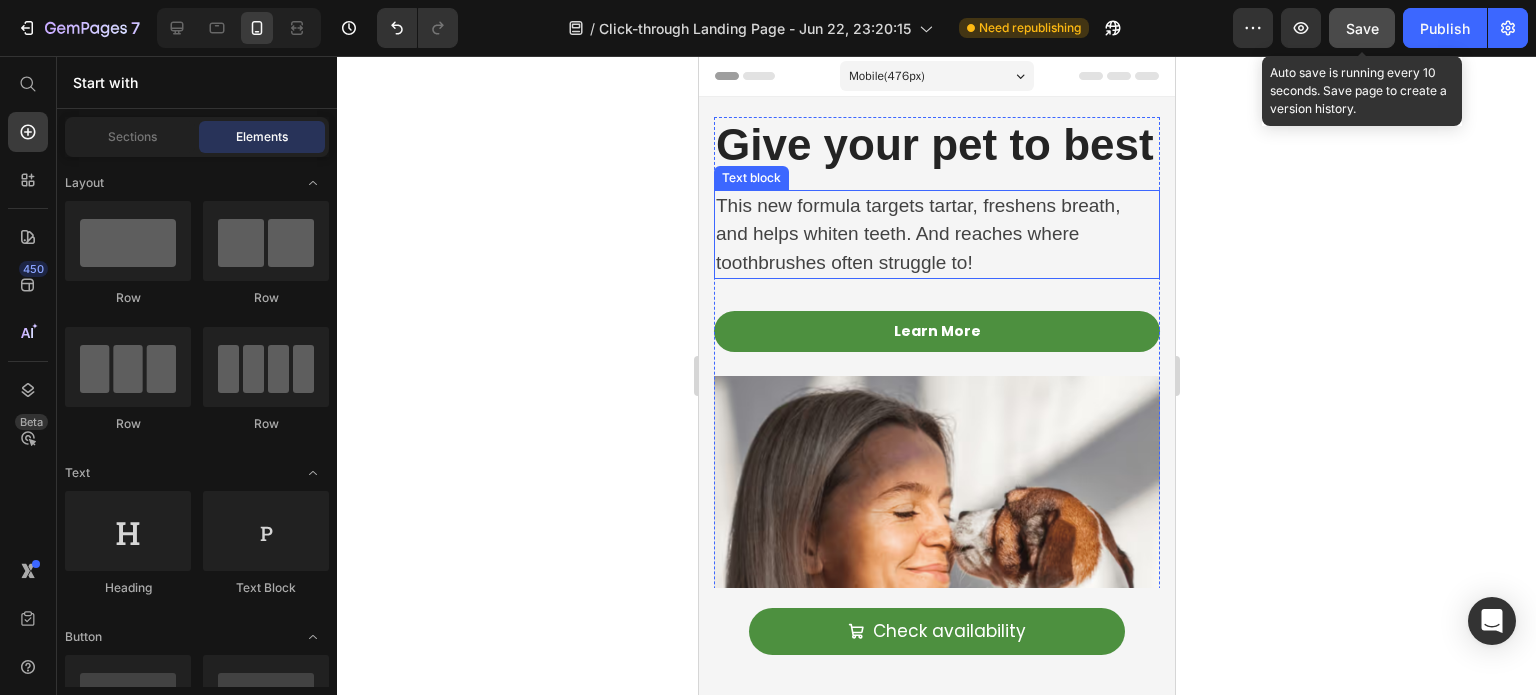 click on "Save" 